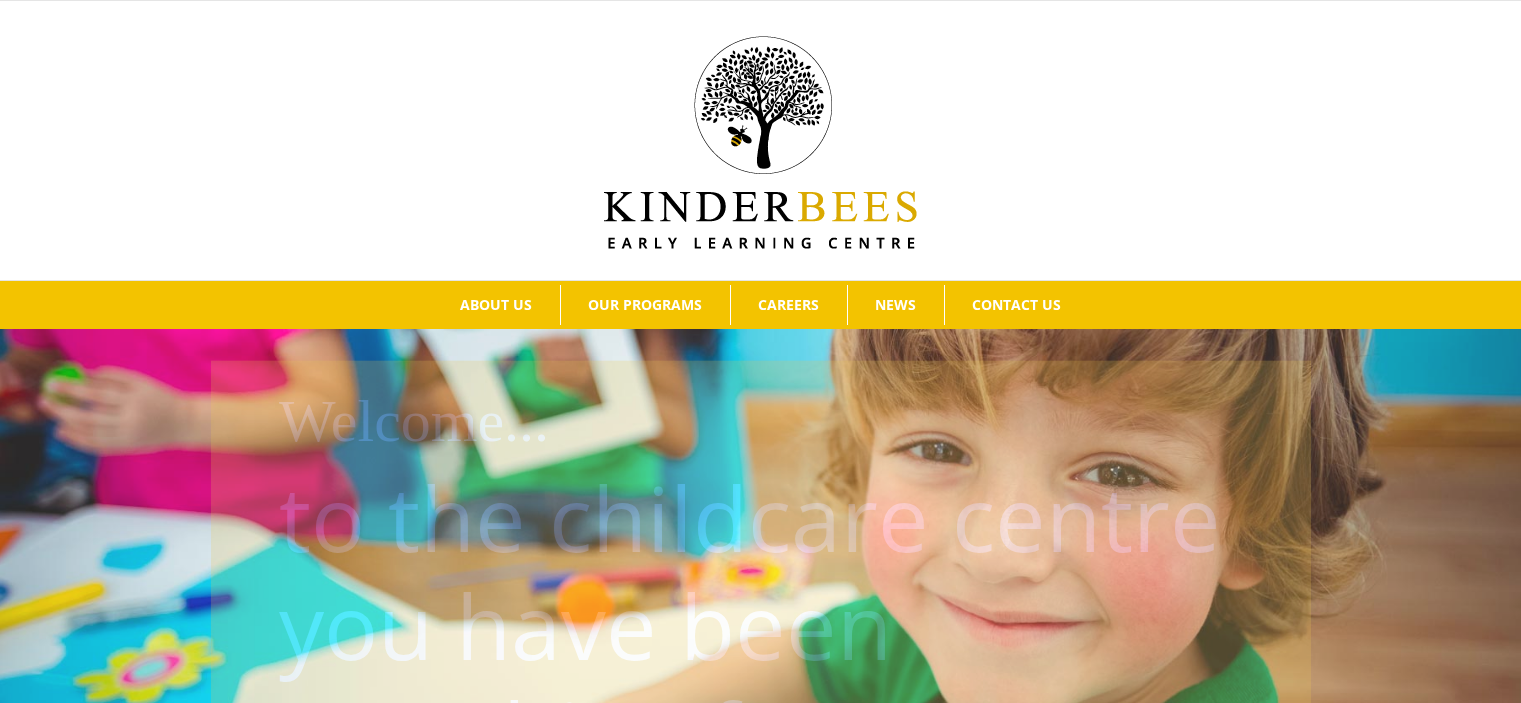 scroll, scrollTop: 0, scrollLeft: 0, axis: both 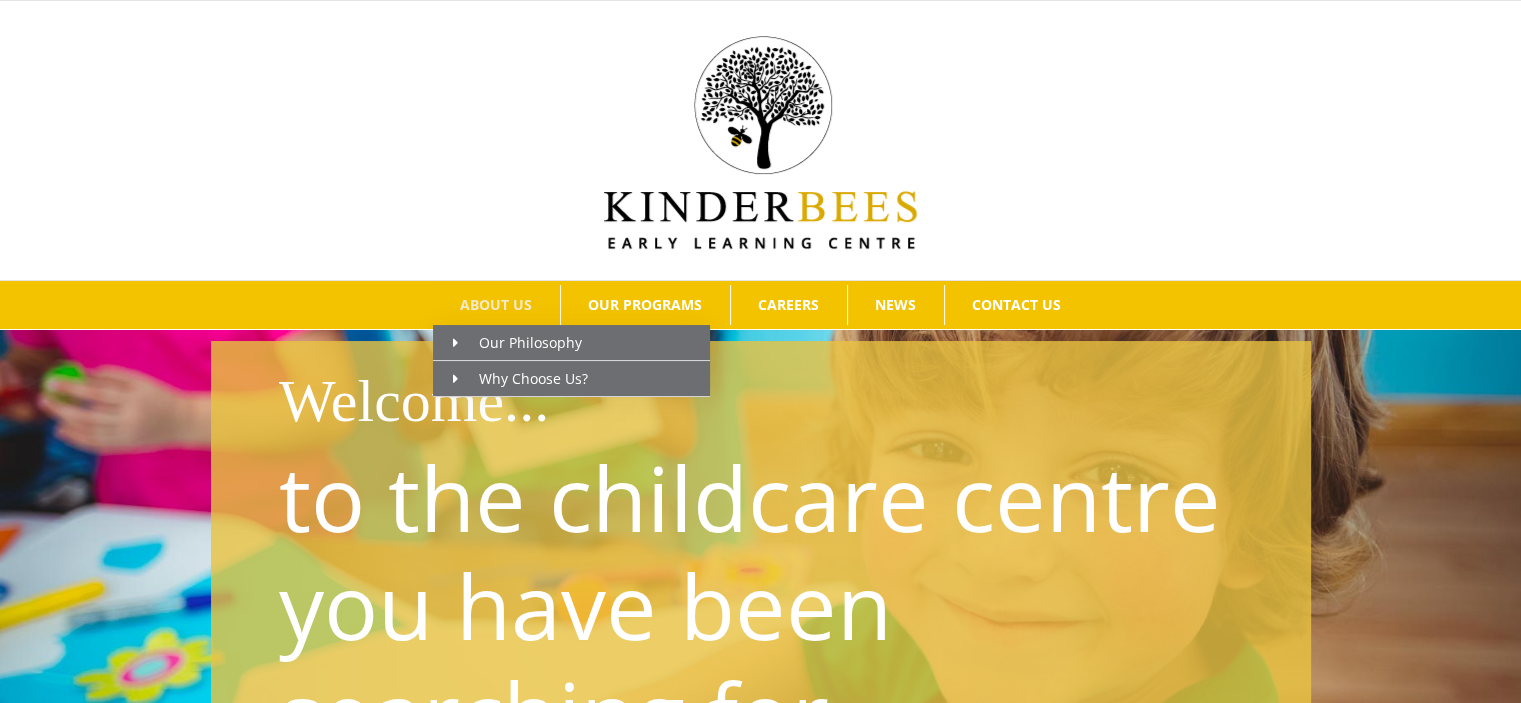 click on "ABOUT US" at bounding box center (496, 305) 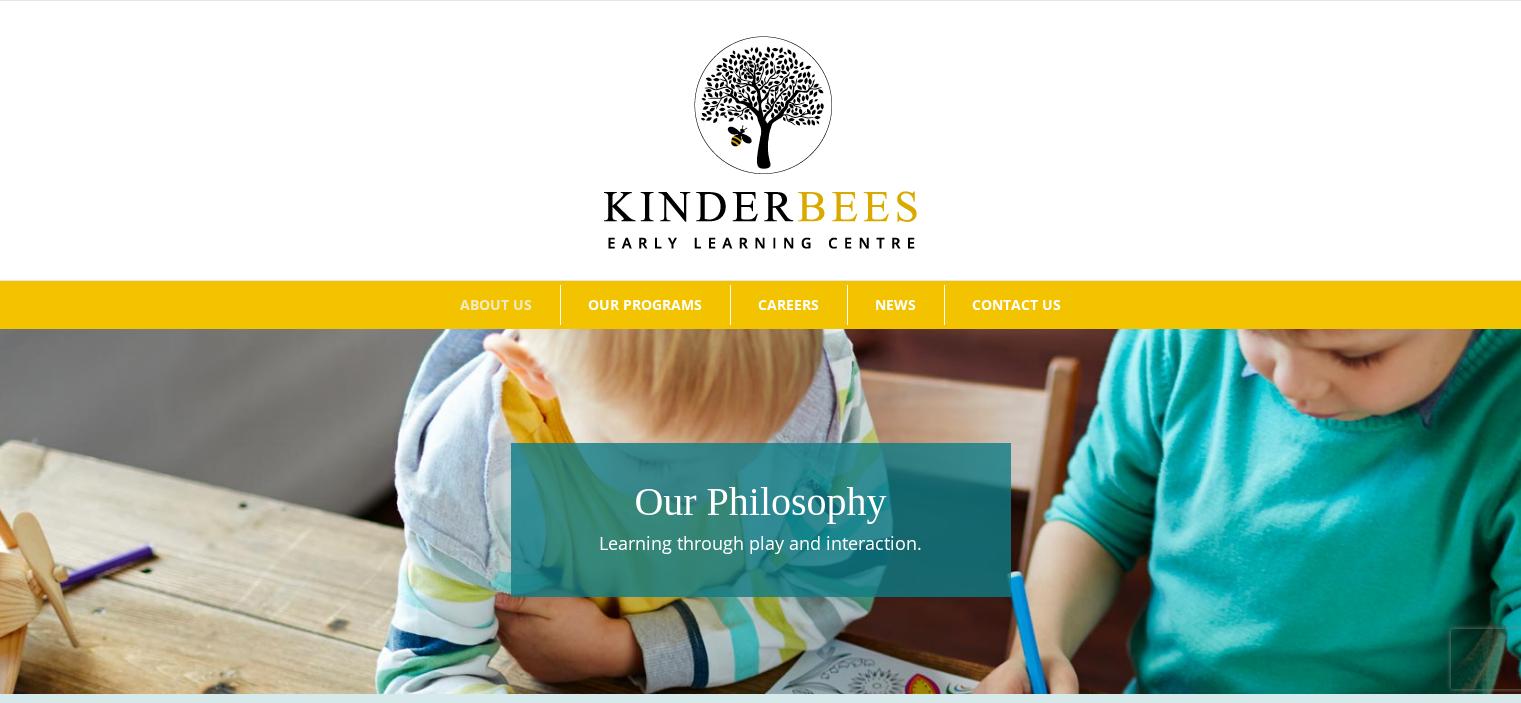 scroll, scrollTop: 0, scrollLeft: 0, axis: both 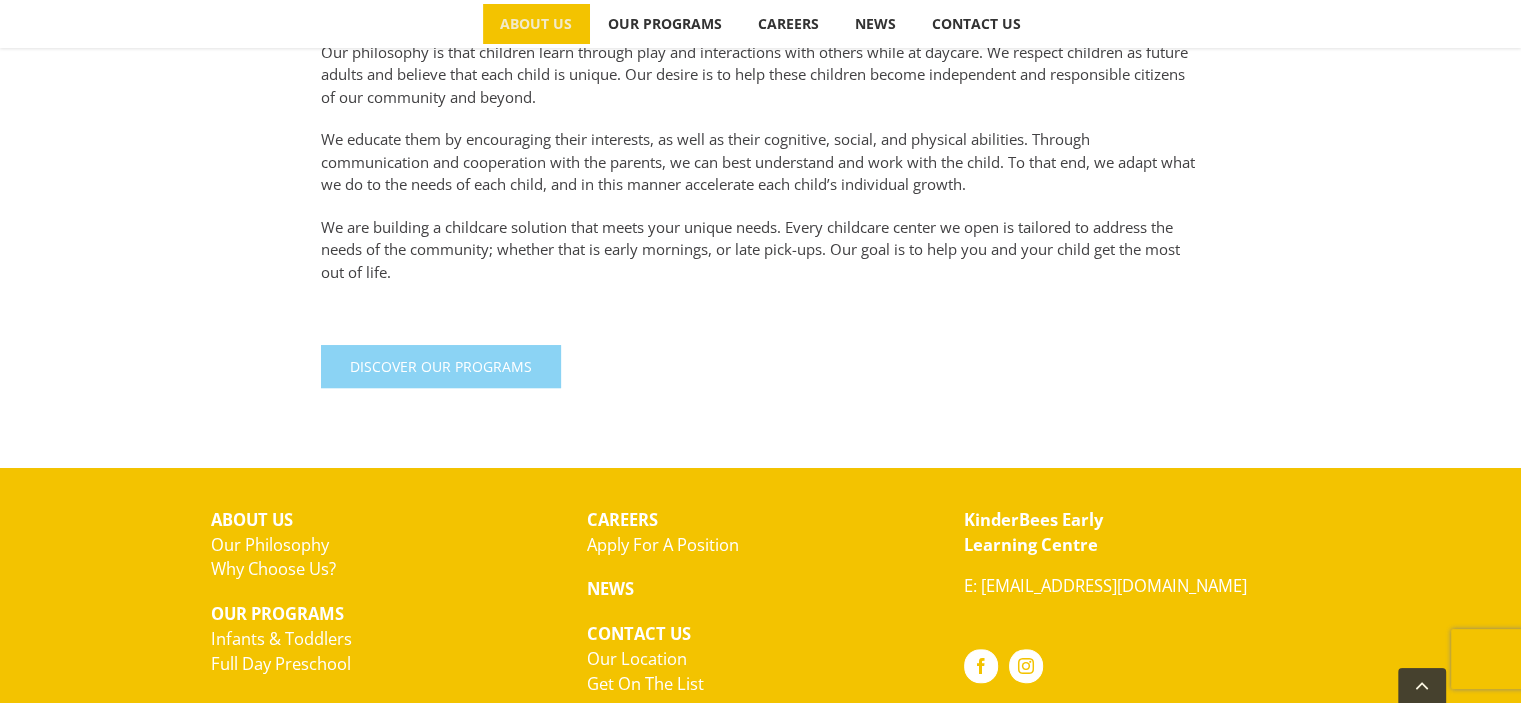 click on "Discover Our Programs" at bounding box center (441, 366) 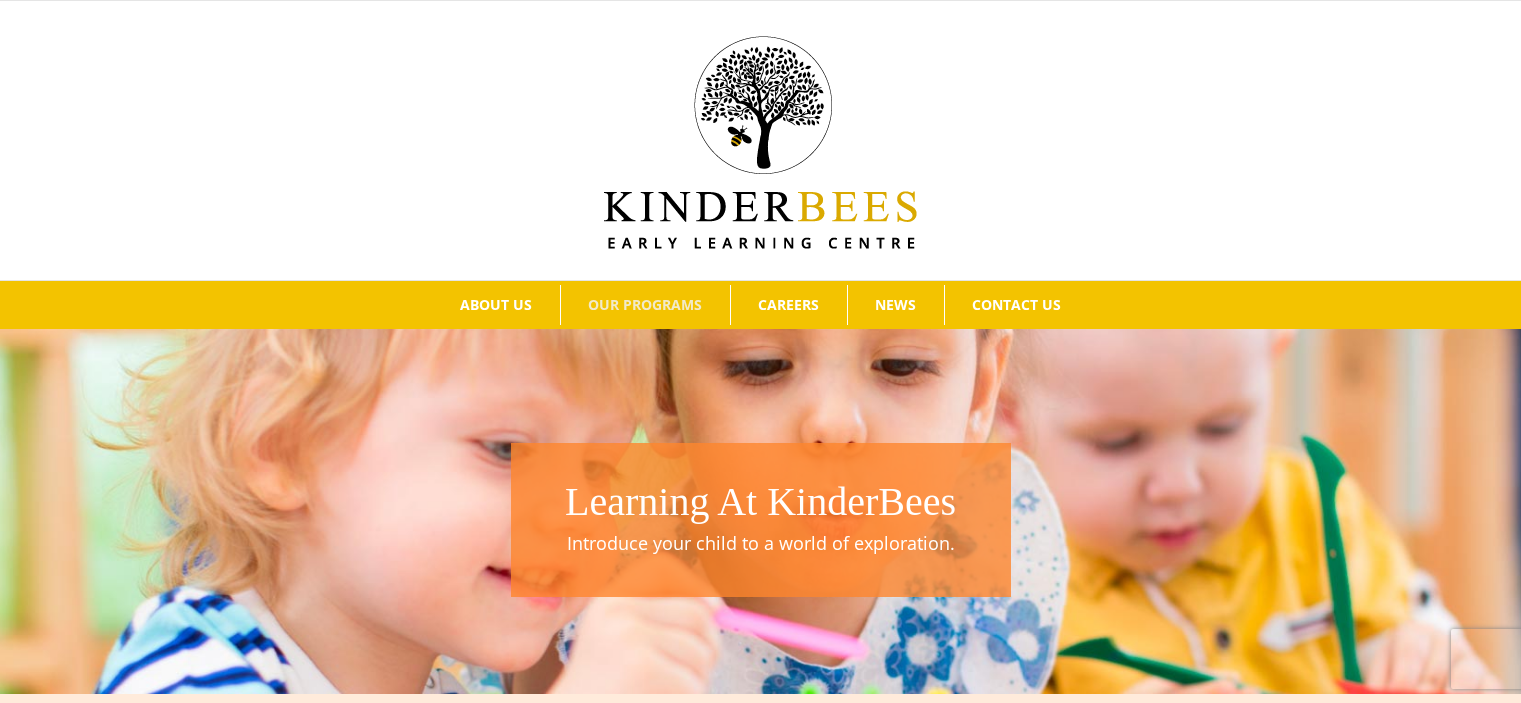 scroll, scrollTop: 0, scrollLeft: 0, axis: both 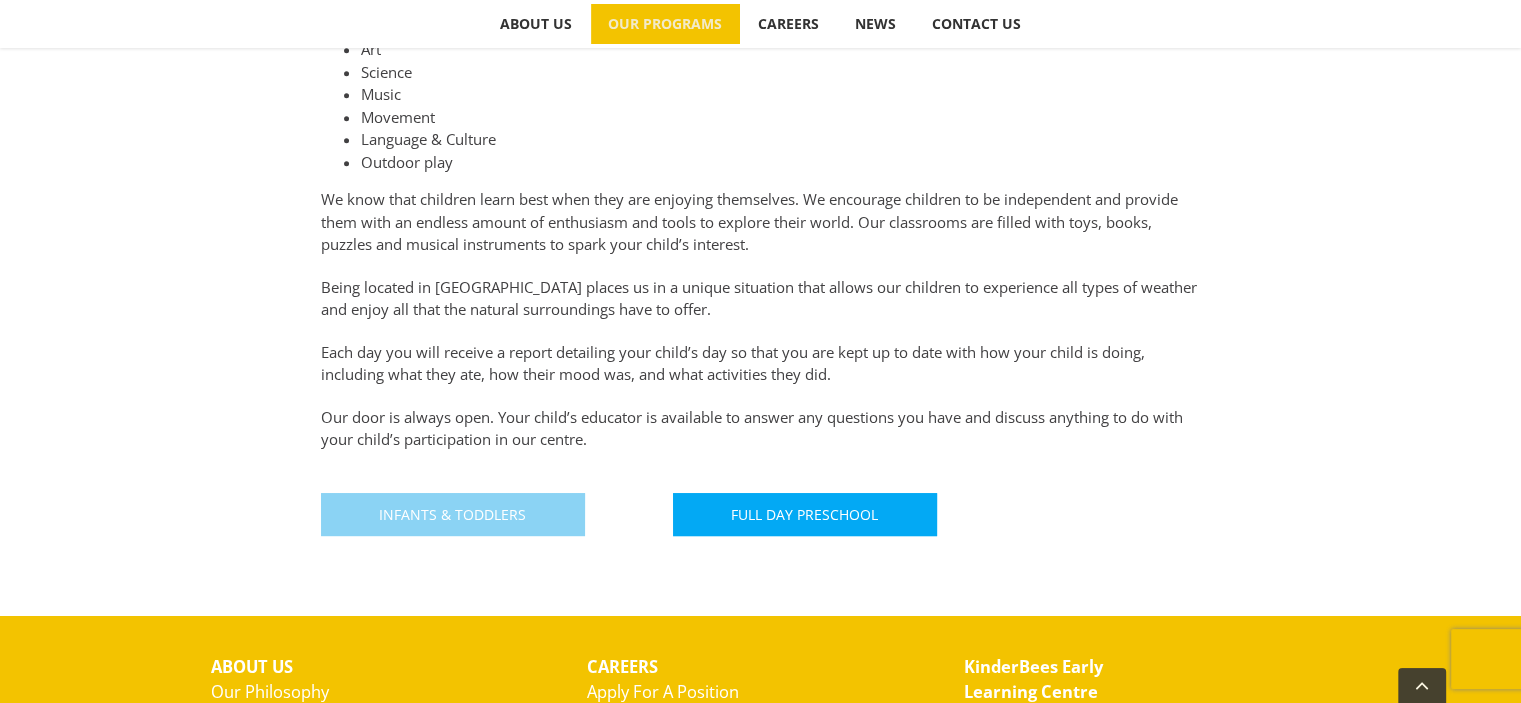 click on "Infants & Toddlers" at bounding box center (453, 514) 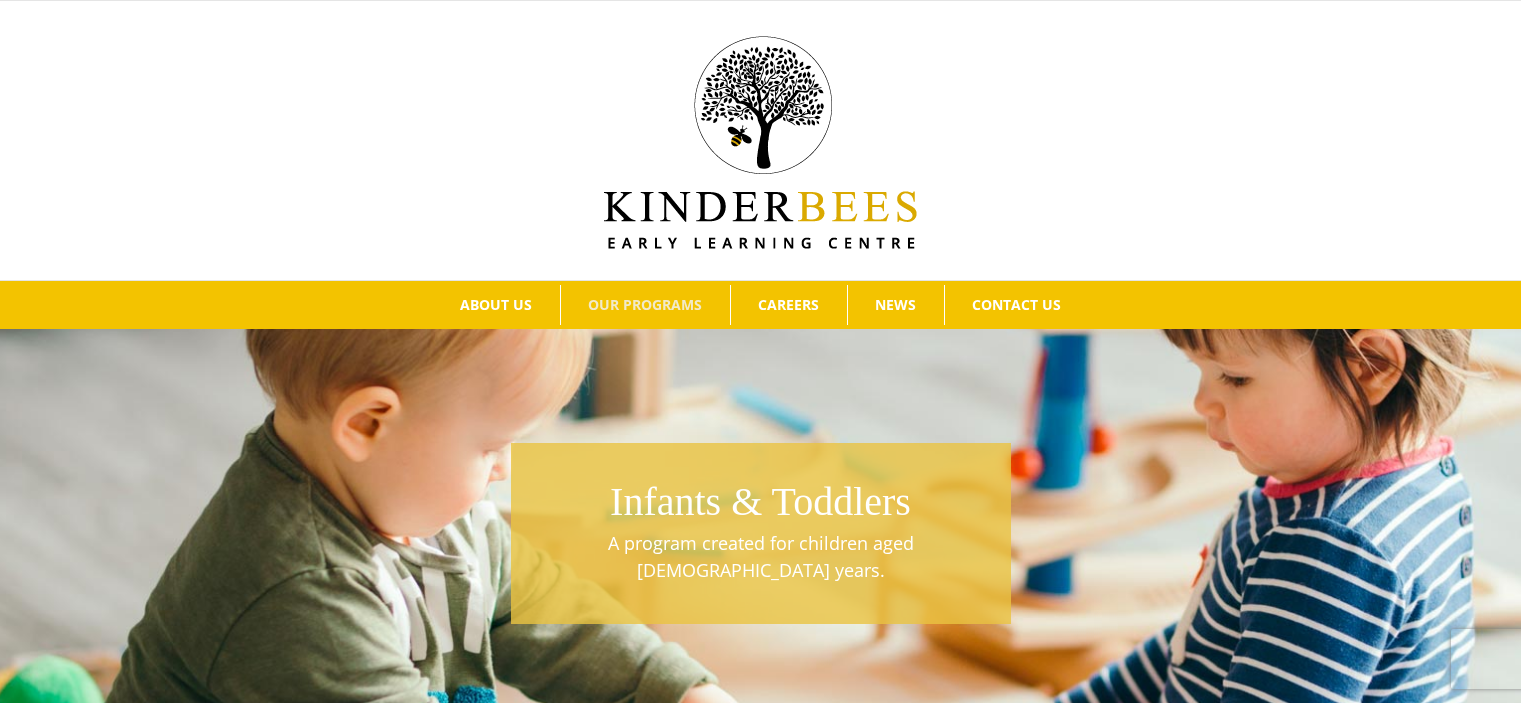 scroll, scrollTop: 0, scrollLeft: 0, axis: both 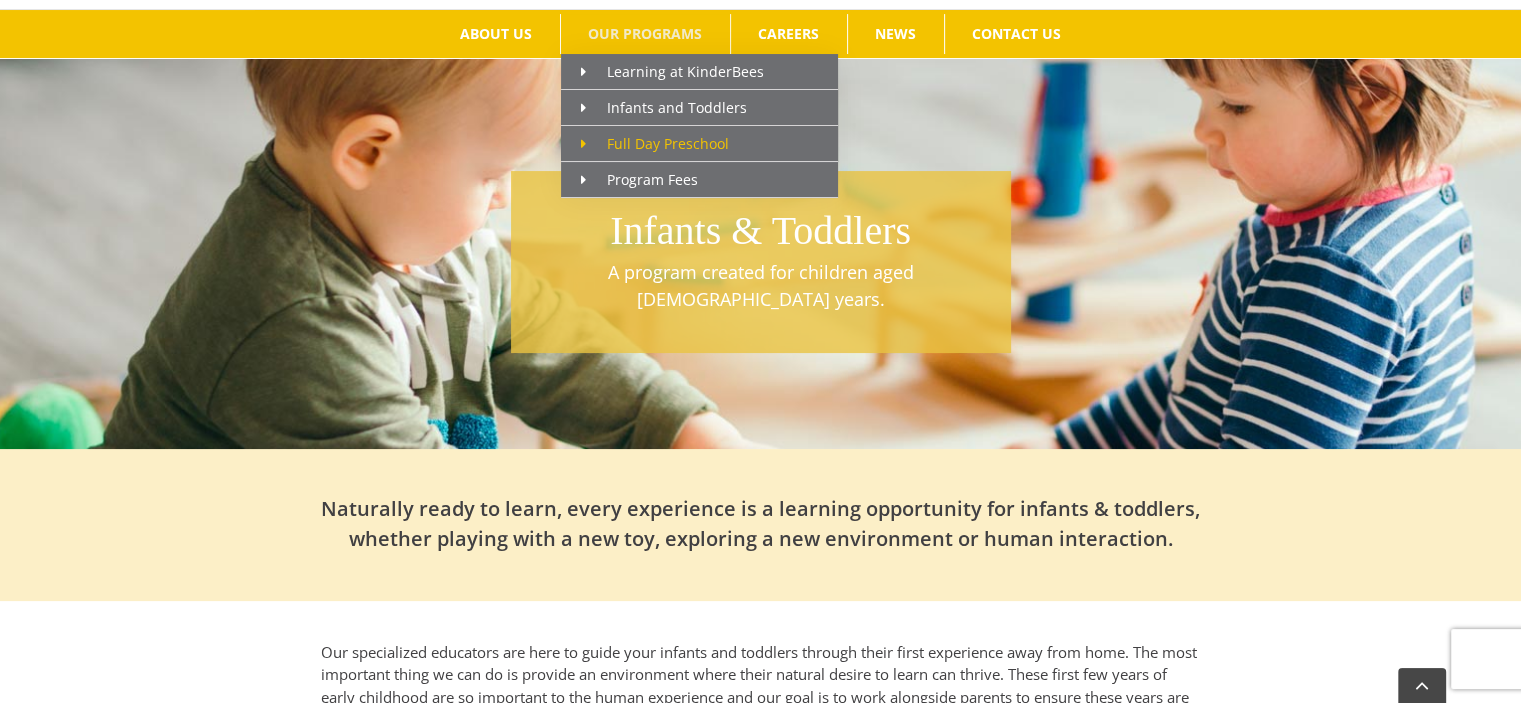 click on "Full Day Preschool" at bounding box center [699, 144] 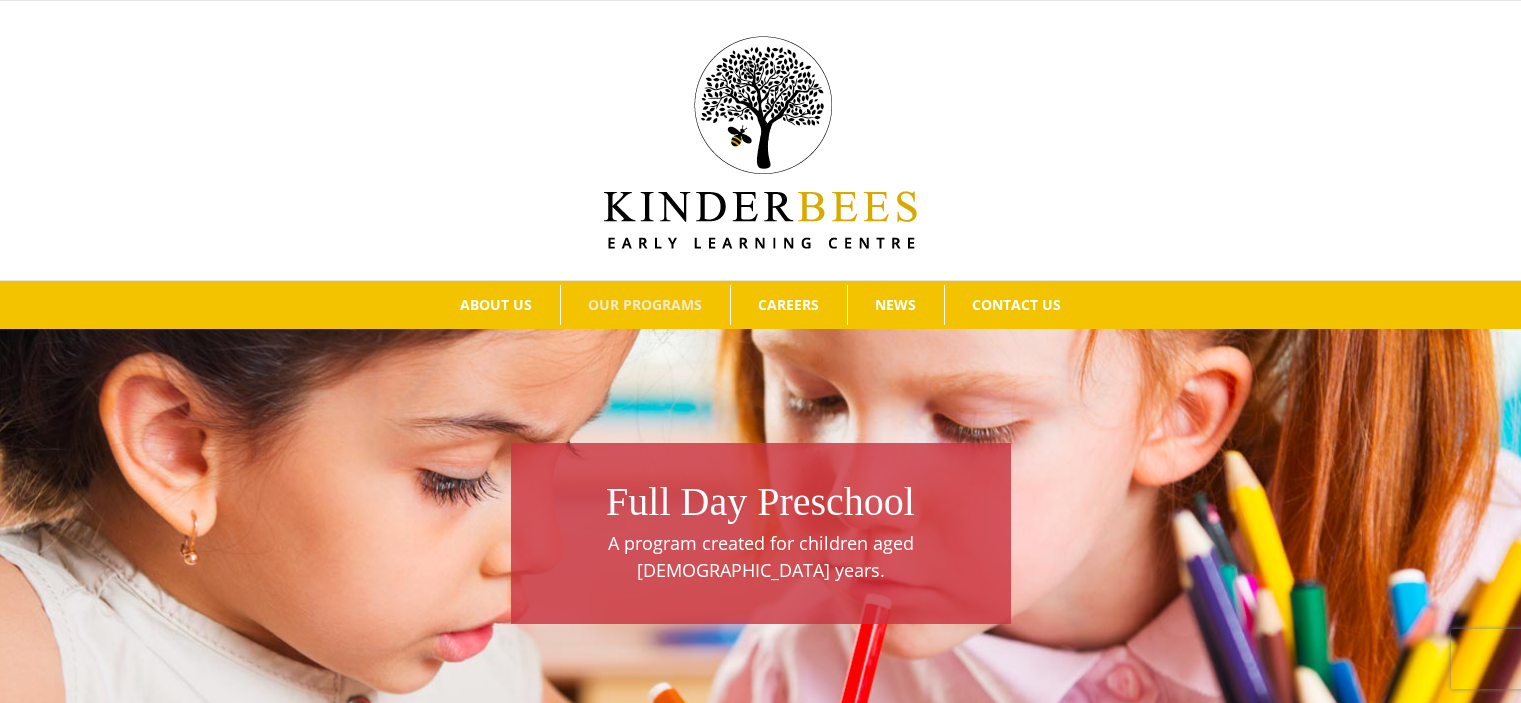 scroll, scrollTop: 0, scrollLeft: 0, axis: both 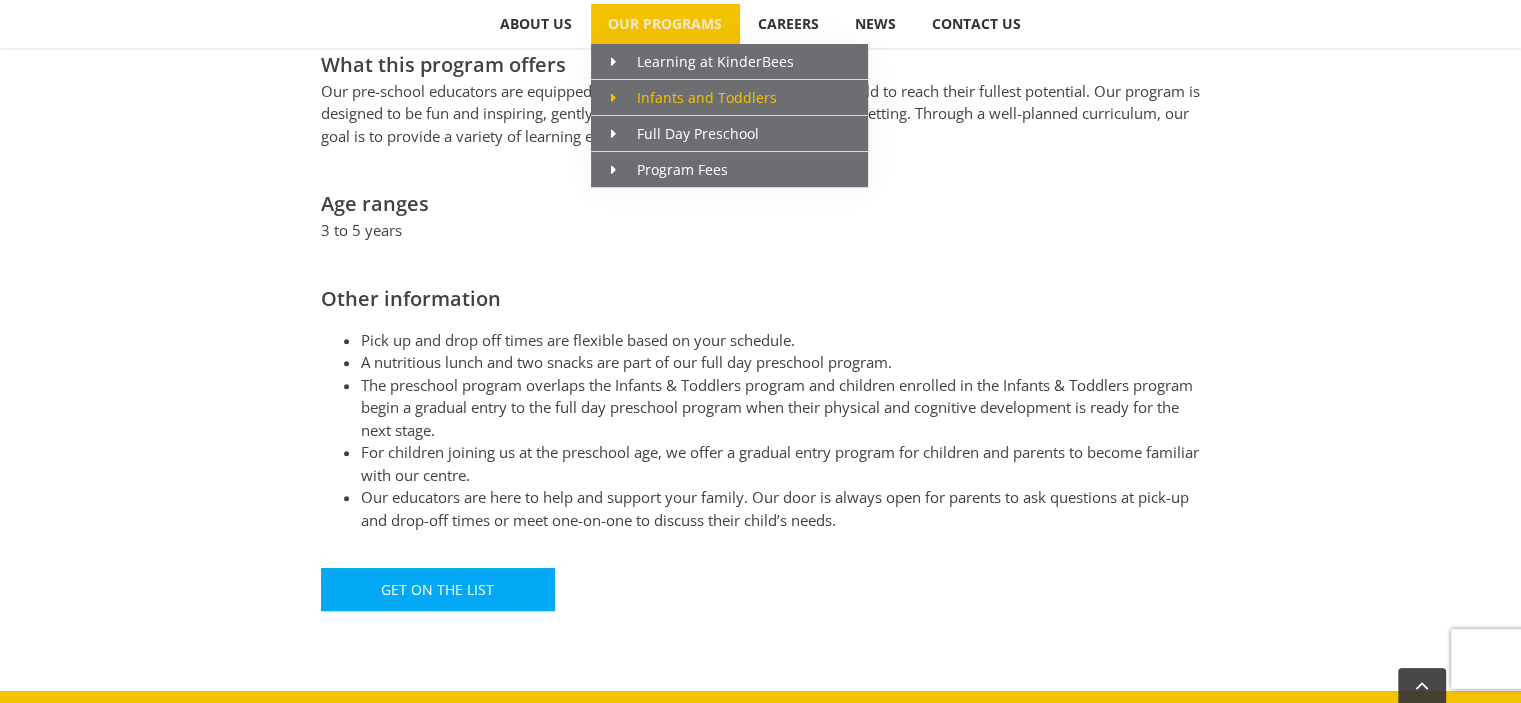 click at bounding box center [613, 98] 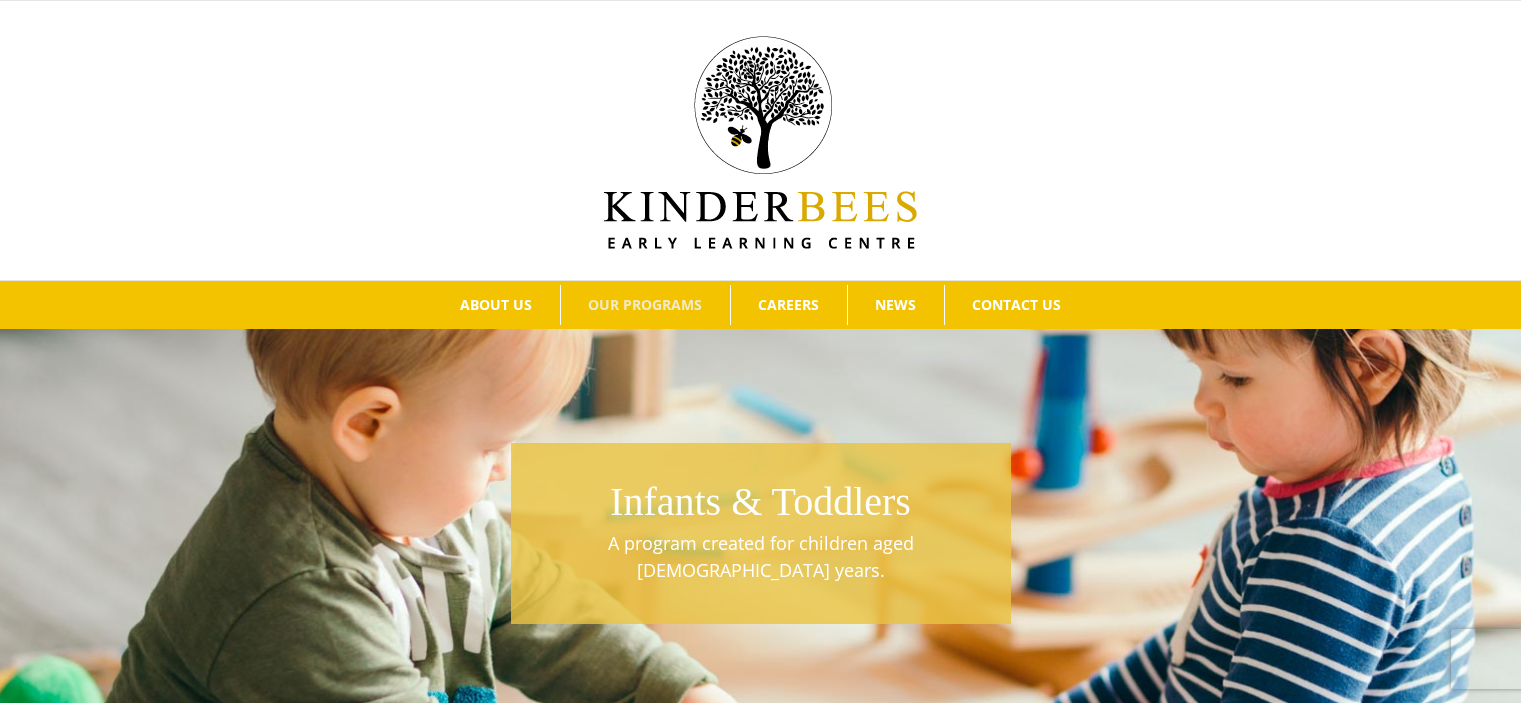 scroll, scrollTop: 0, scrollLeft: 0, axis: both 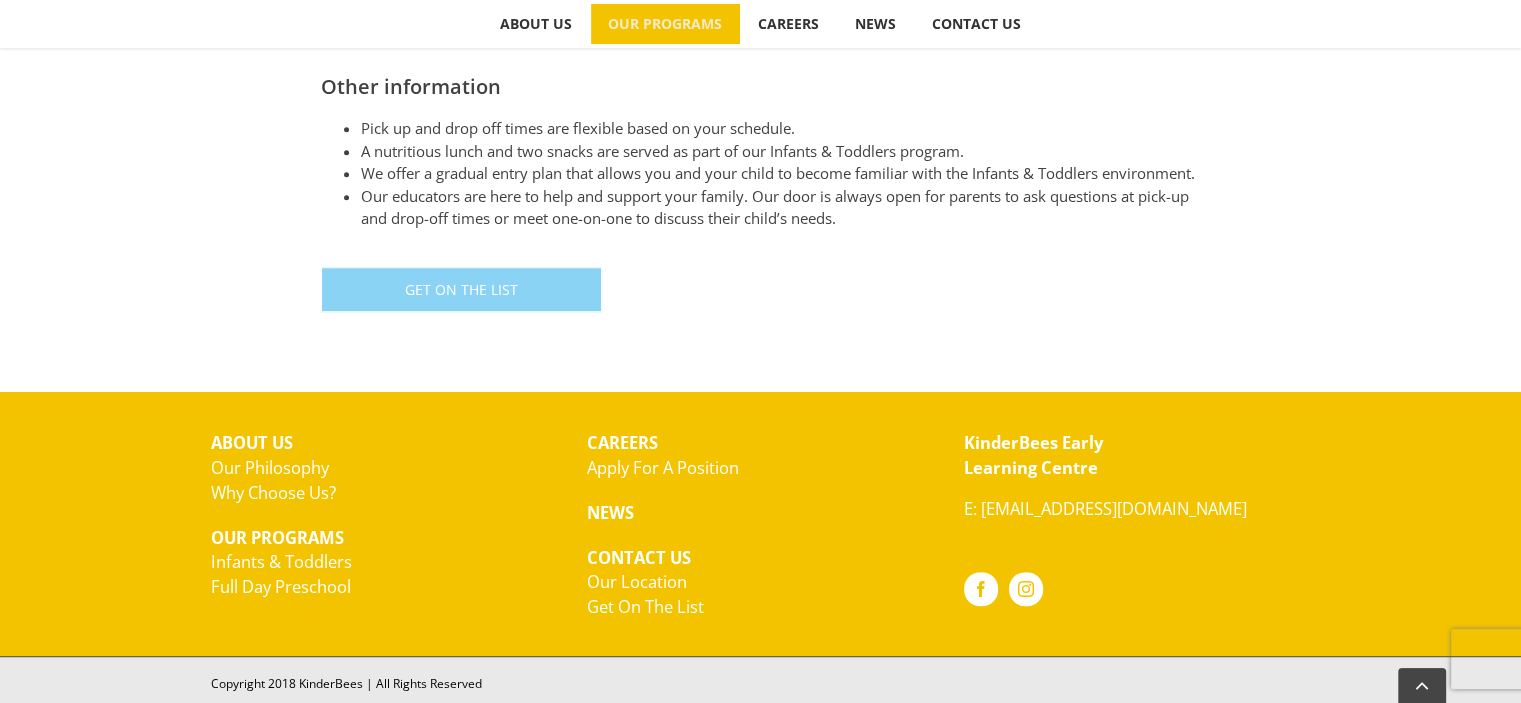 click on "Get On The List" at bounding box center (461, 289) 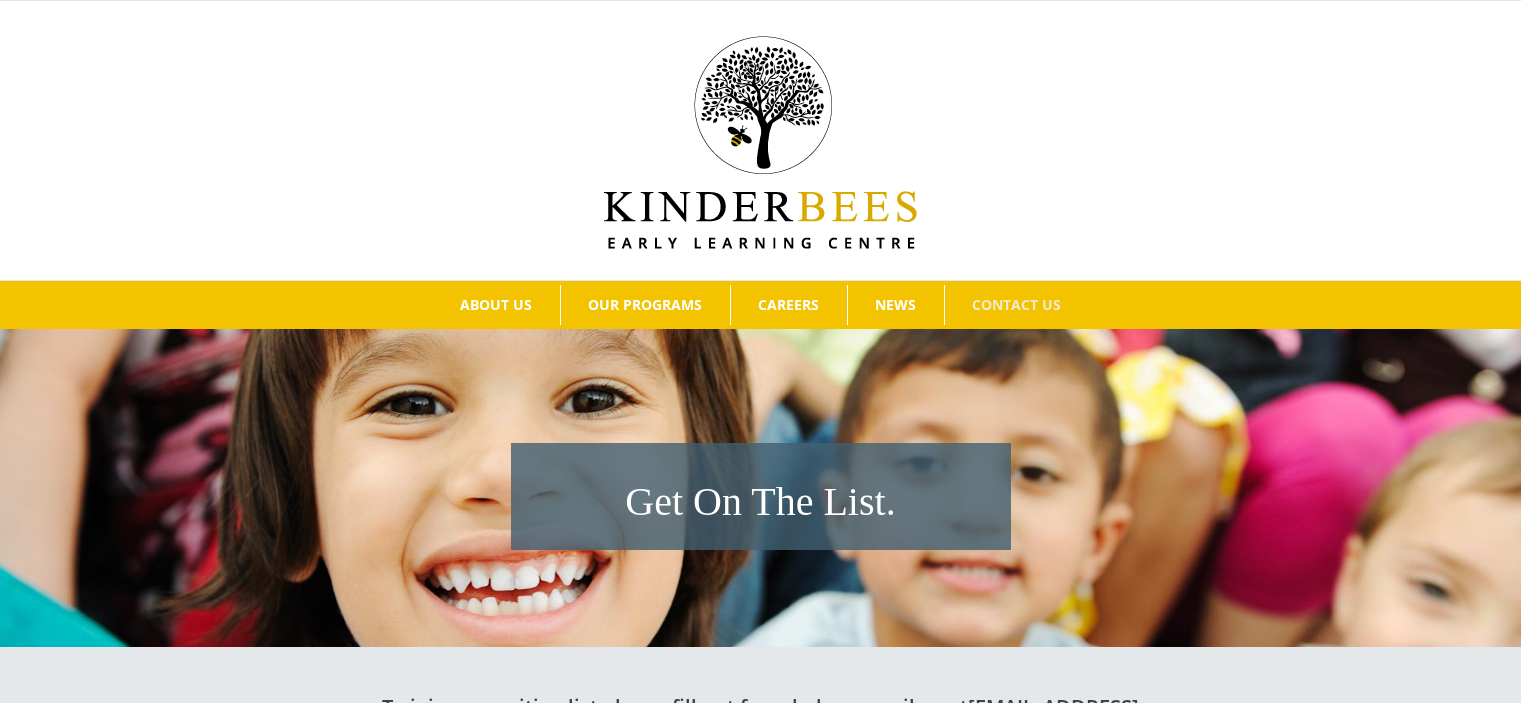 scroll, scrollTop: 0, scrollLeft: 0, axis: both 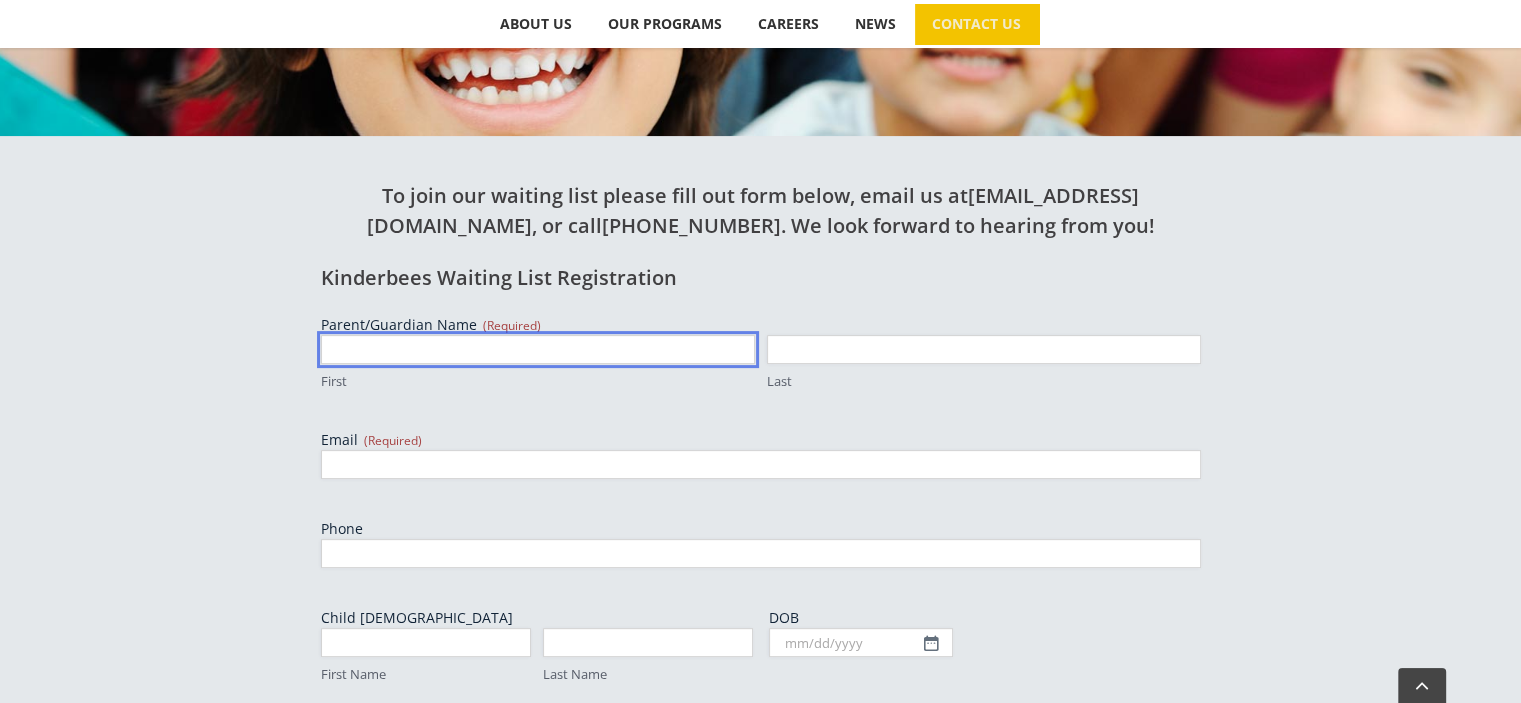 click on "First" at bounding box center [538, 349] 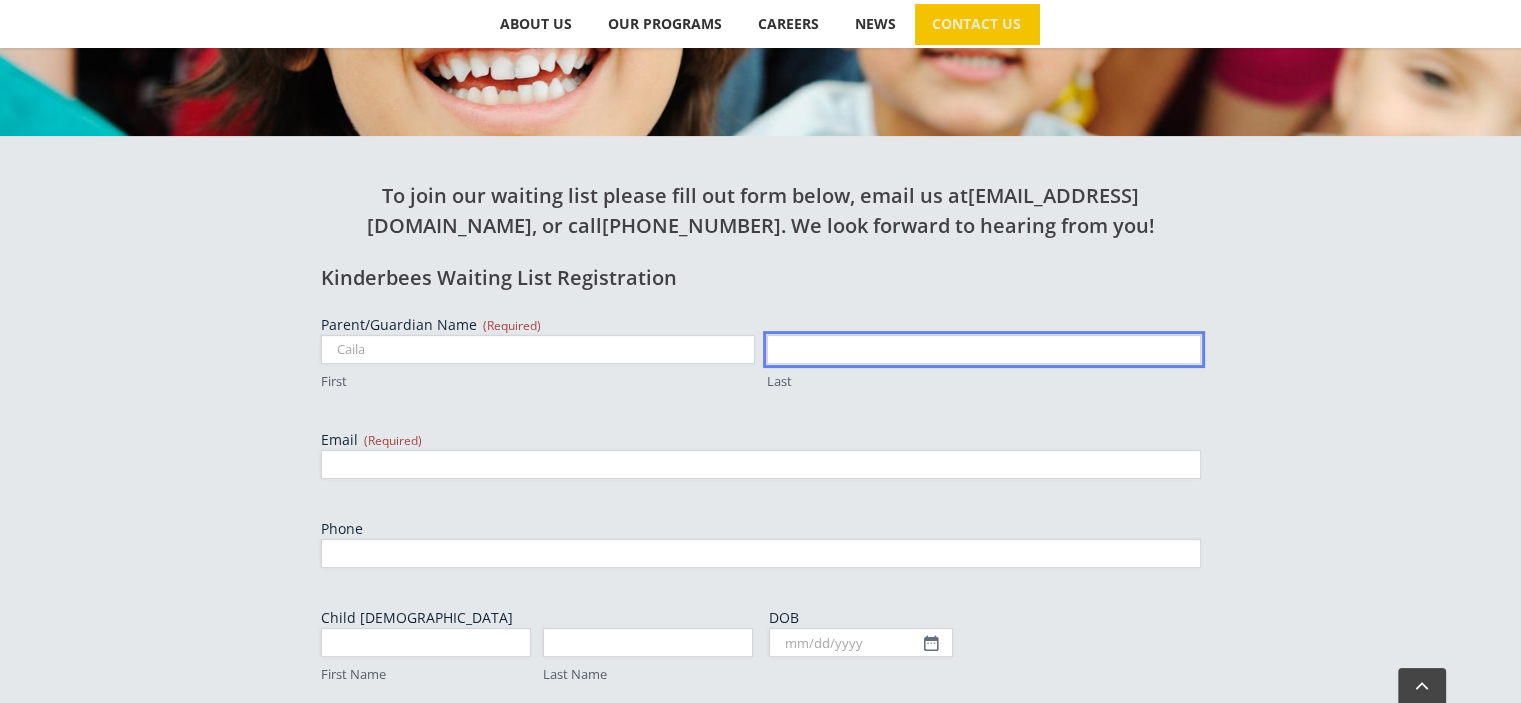 type on "Martin" 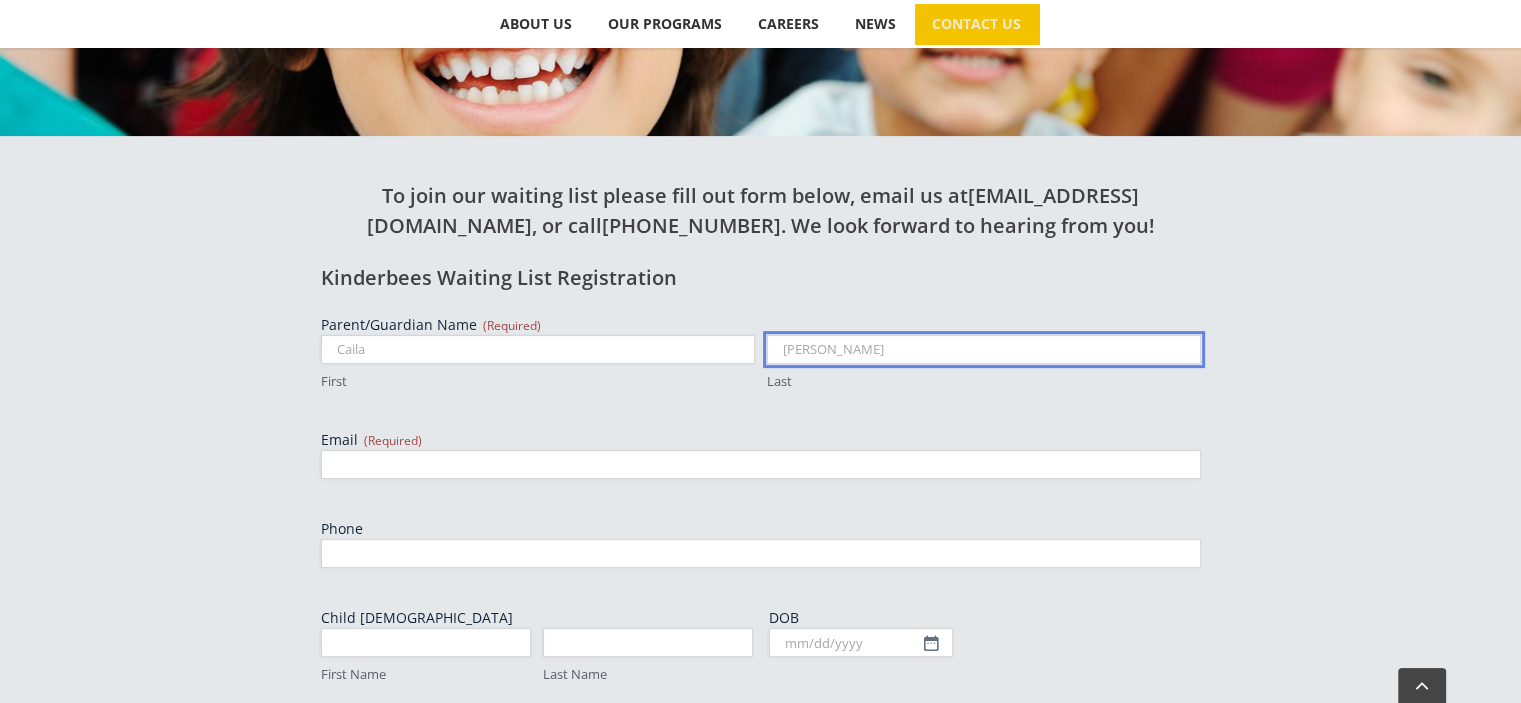 type on "cailajessie@gmail.com" 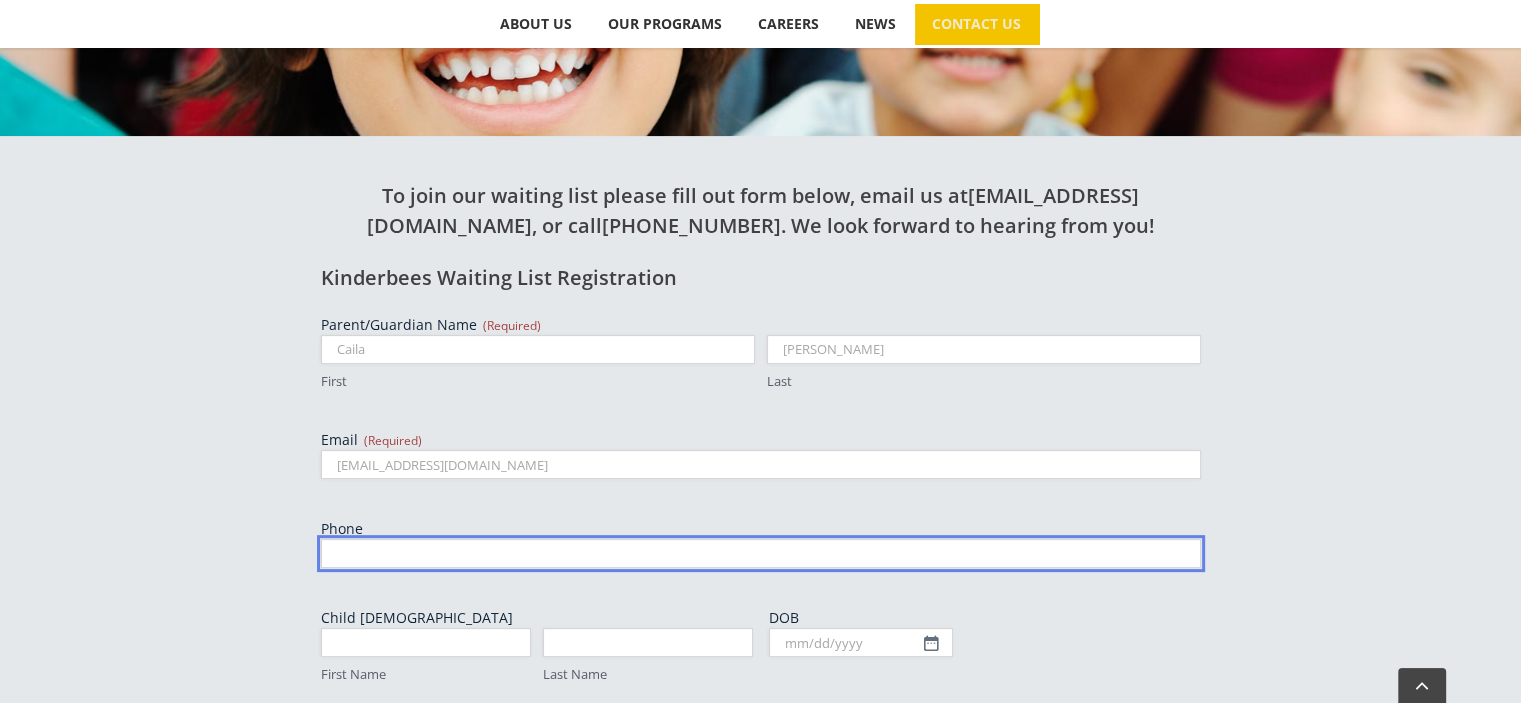 type on "6048927958" 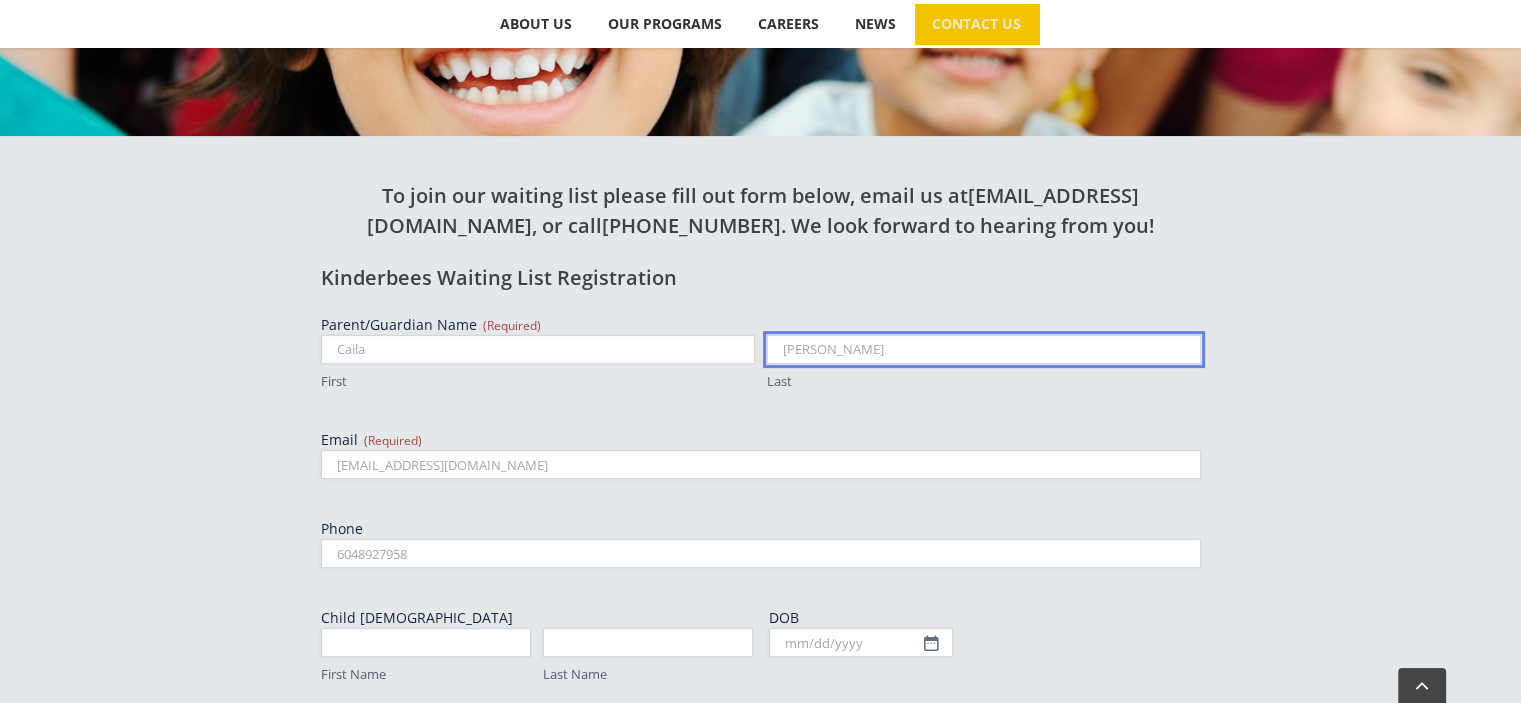 drag, startPoint x: 834, startPoint y: 355, endPoint x: 696, endPoint y: 365, distance: 138.36185 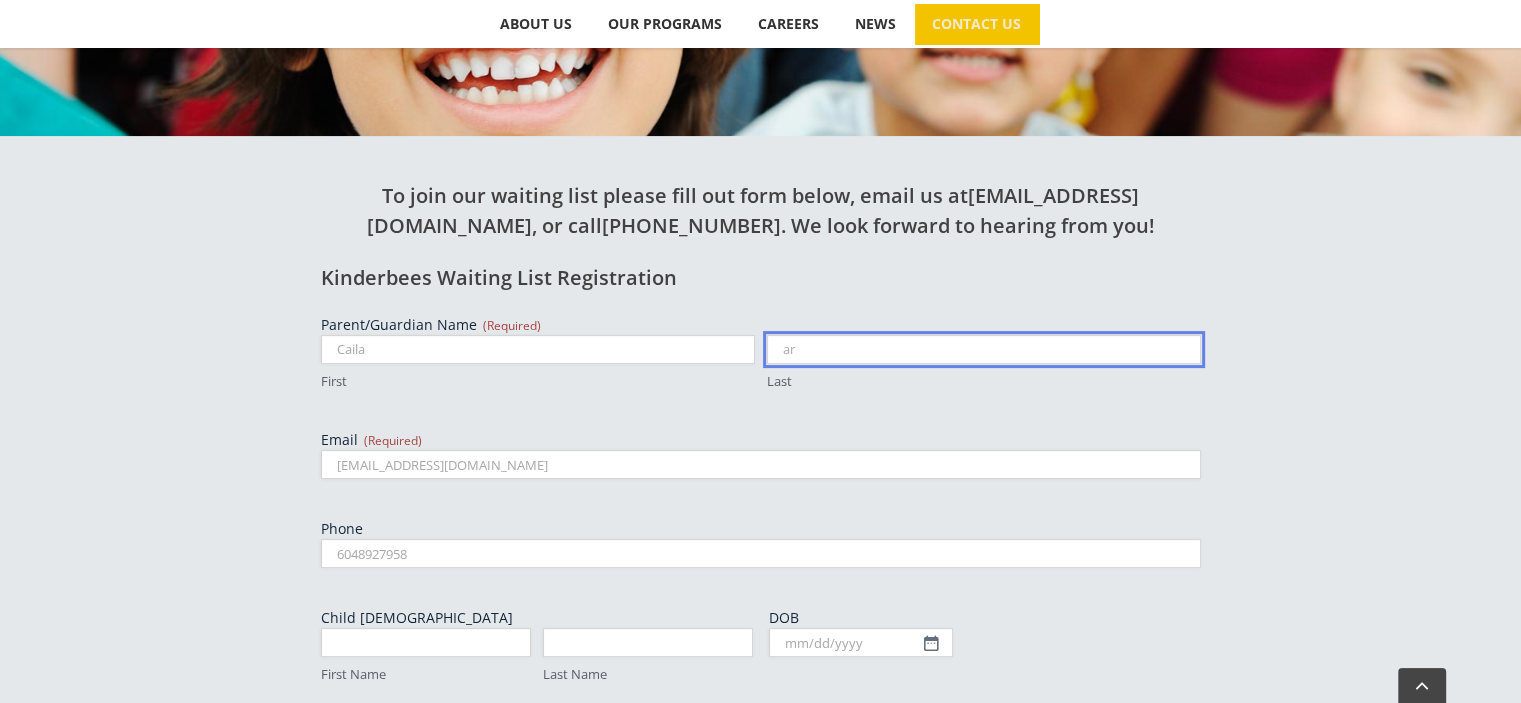 type on "a" 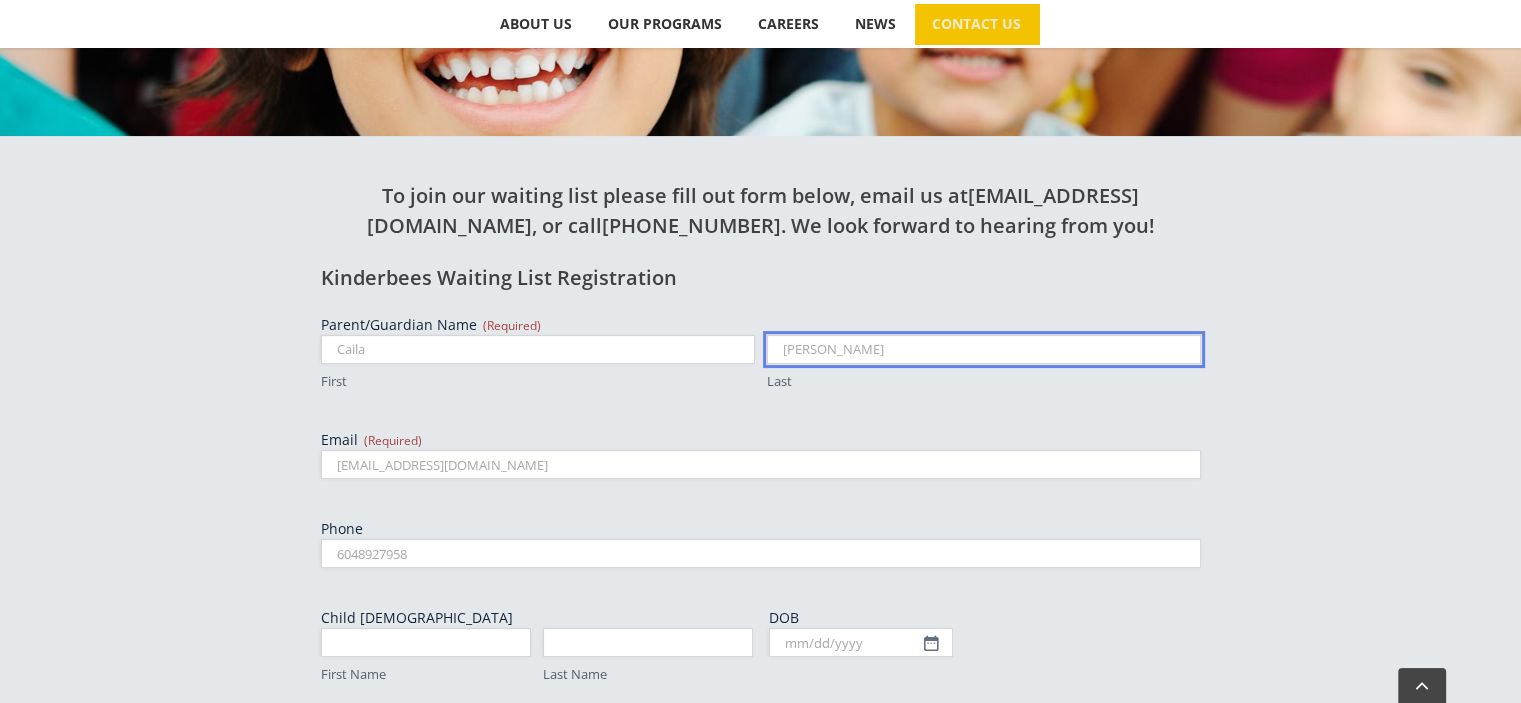 type on "Harvey" 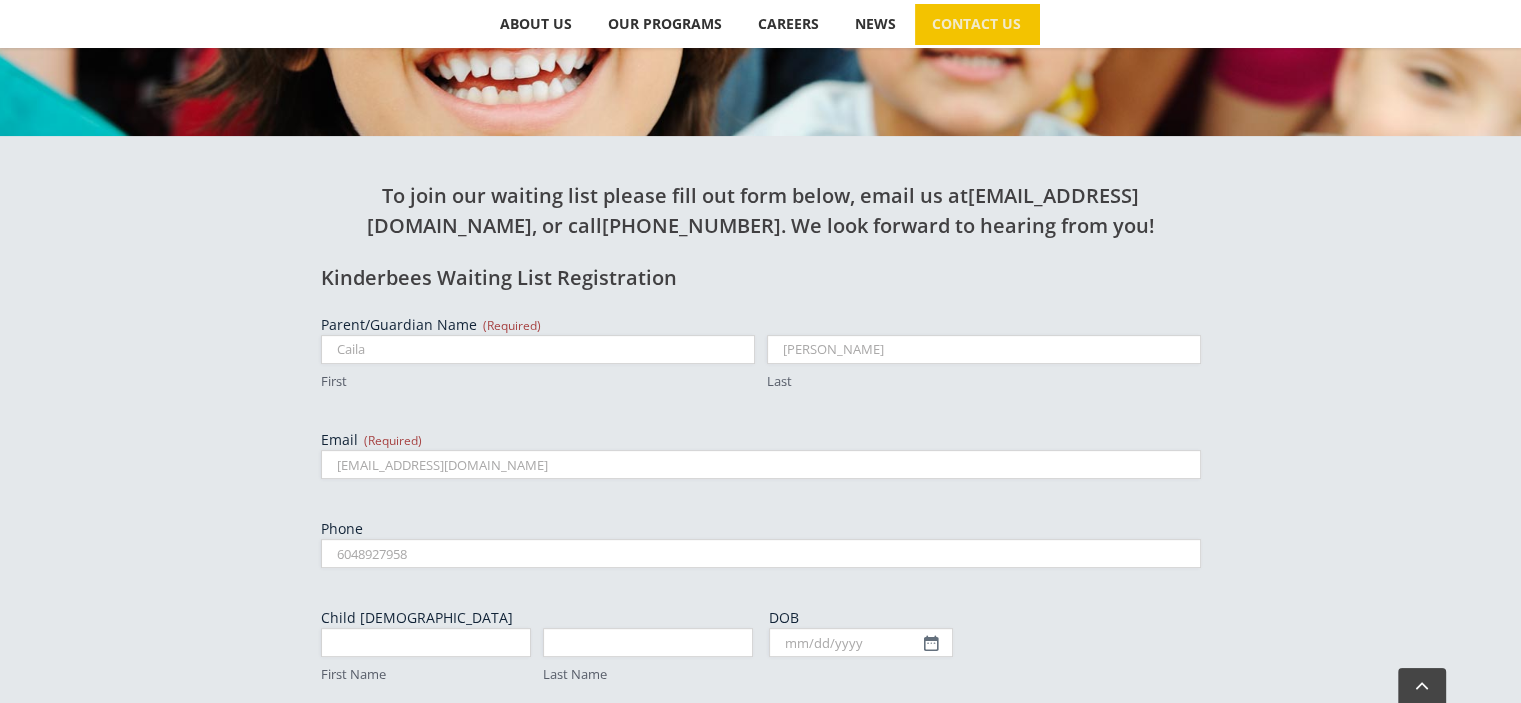 click on "Phone" at bounding box center [761, 529] 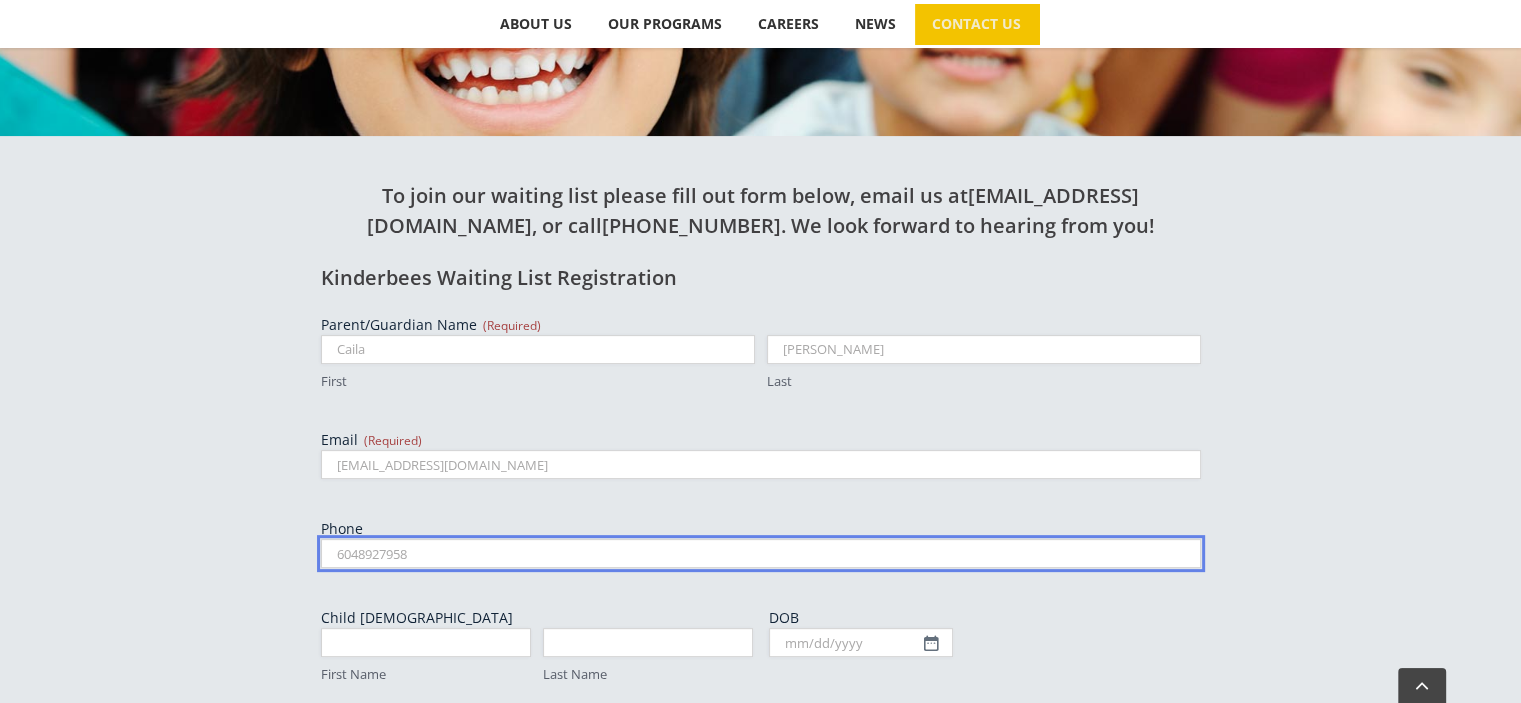click on "6048927958" at bounding box center [761, 553] 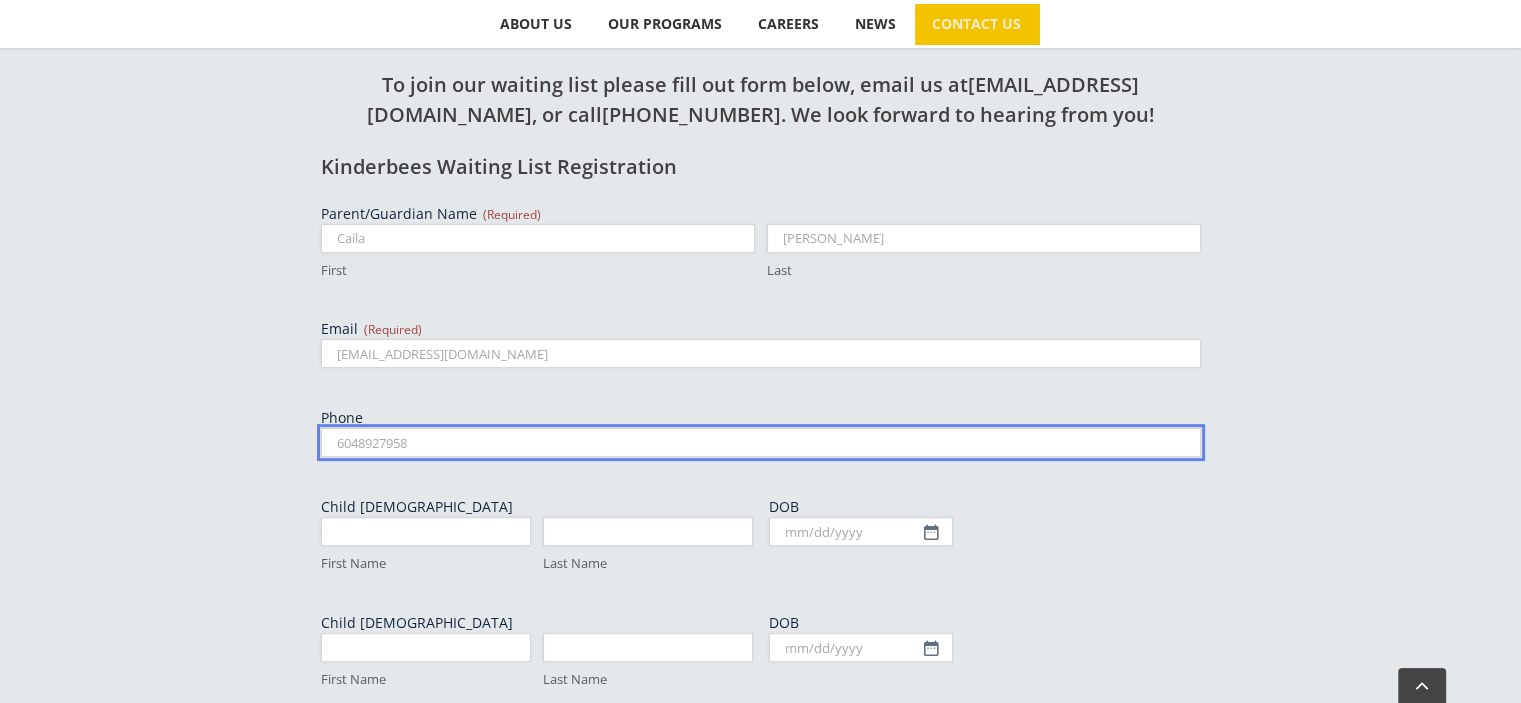 scroll, scrollTop: 641, scrollLeft: 0, axis: vertical 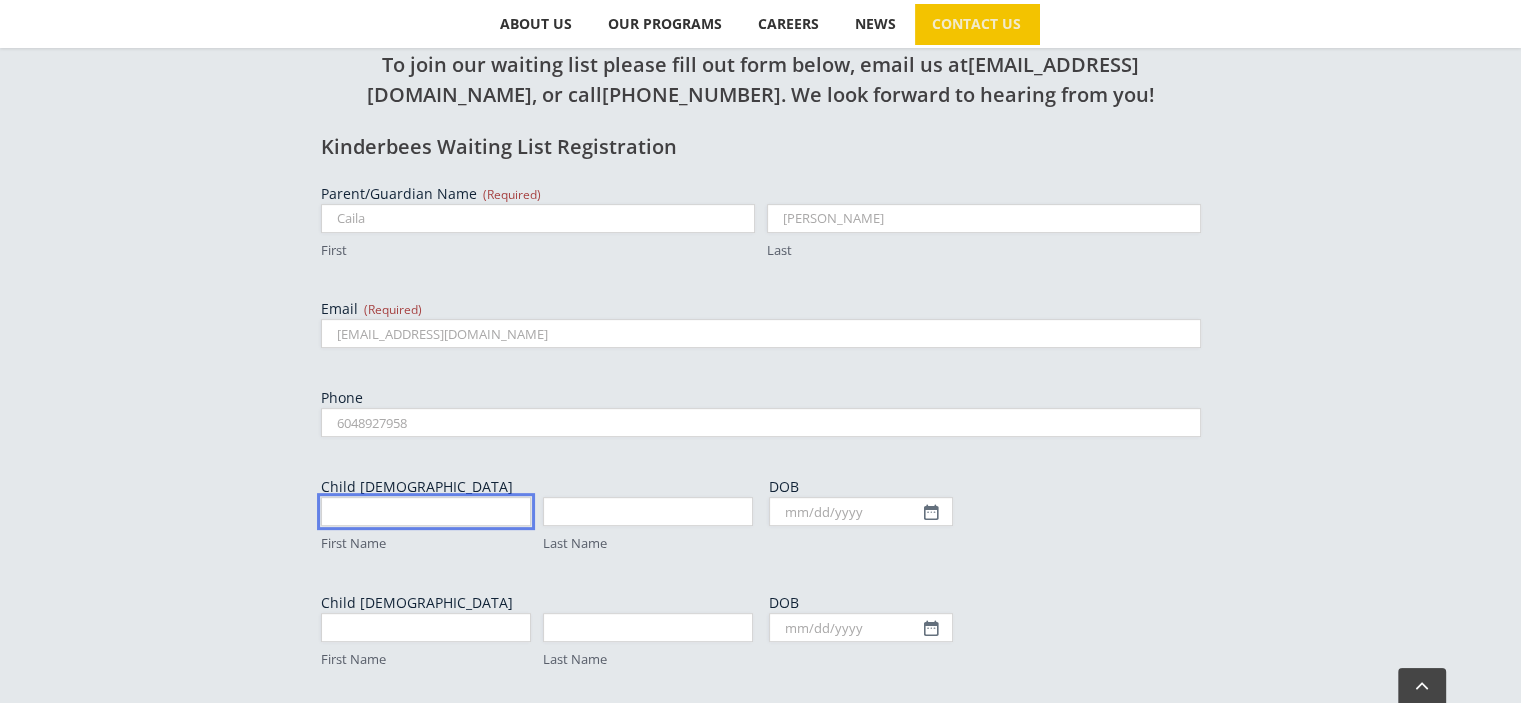 click on "First Name" at bounding box center [426, 511] 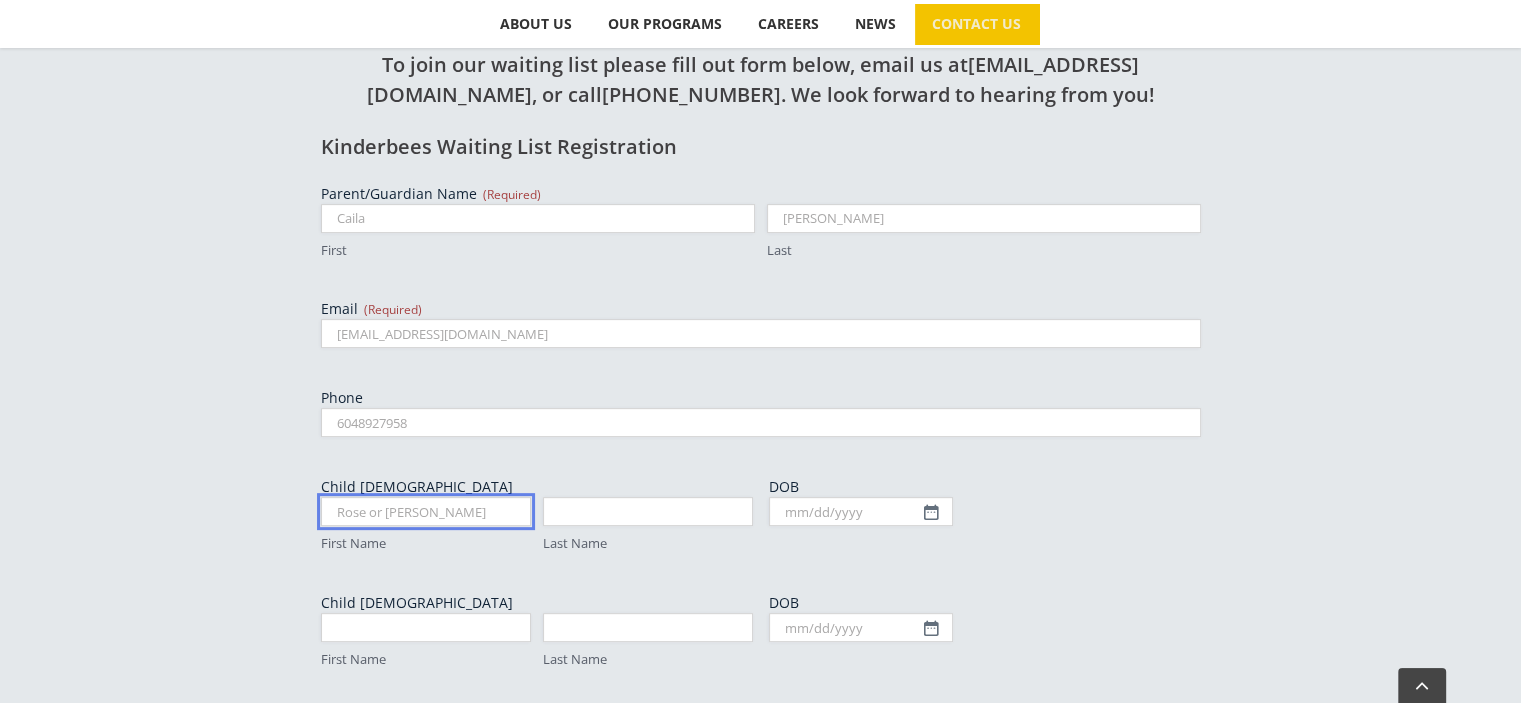 type on "Rose or James" 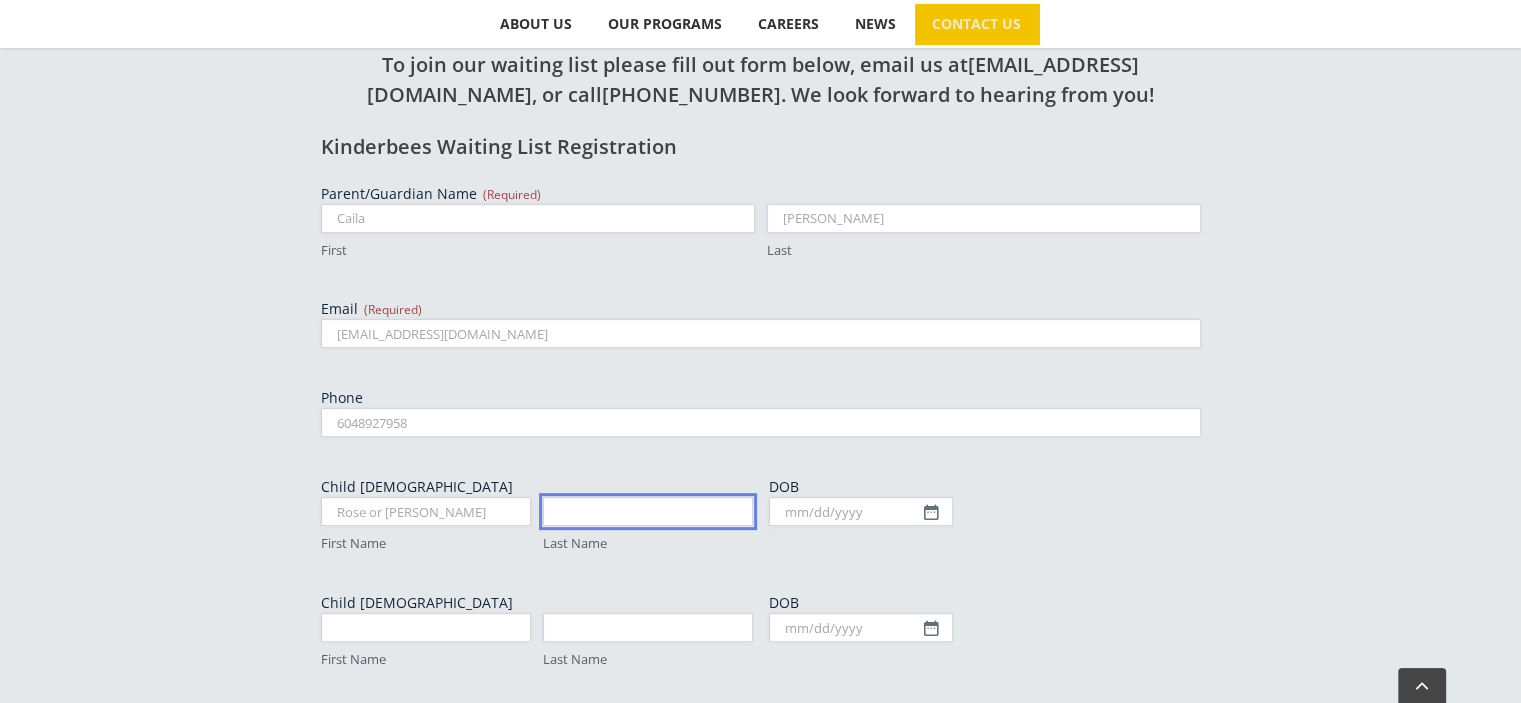 click on "Last Name" at bounding box center [648, 511] 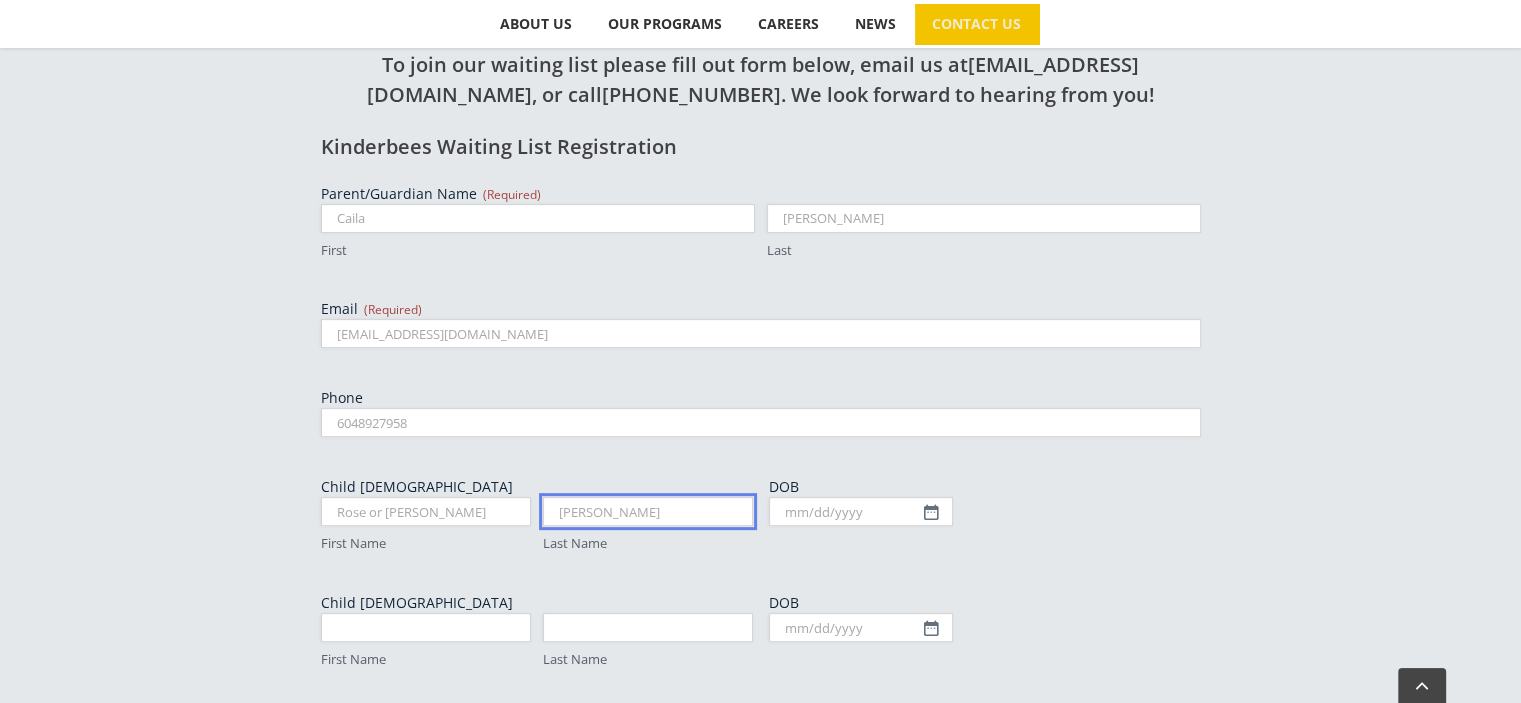 type on "Harvey" 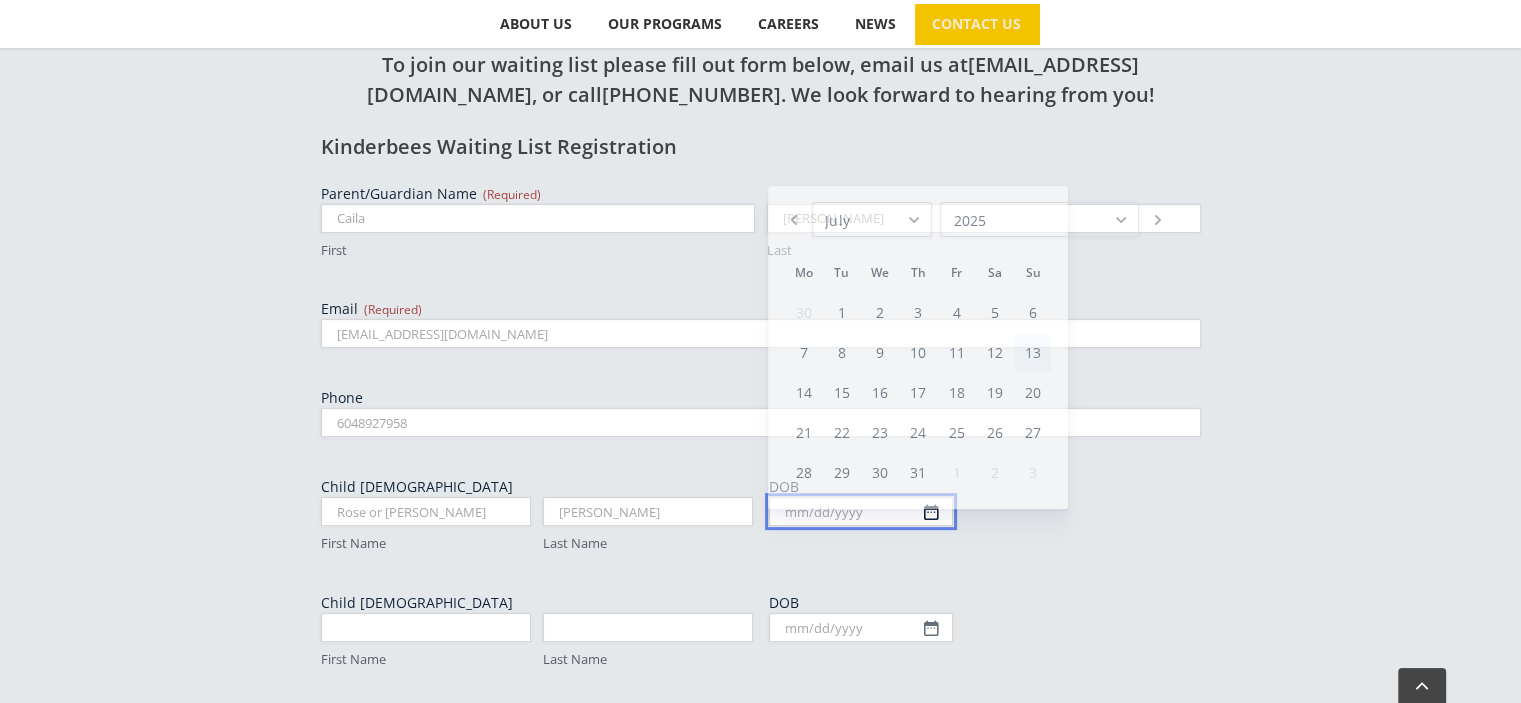 click on "DOB" at bounding box center [861, 511] 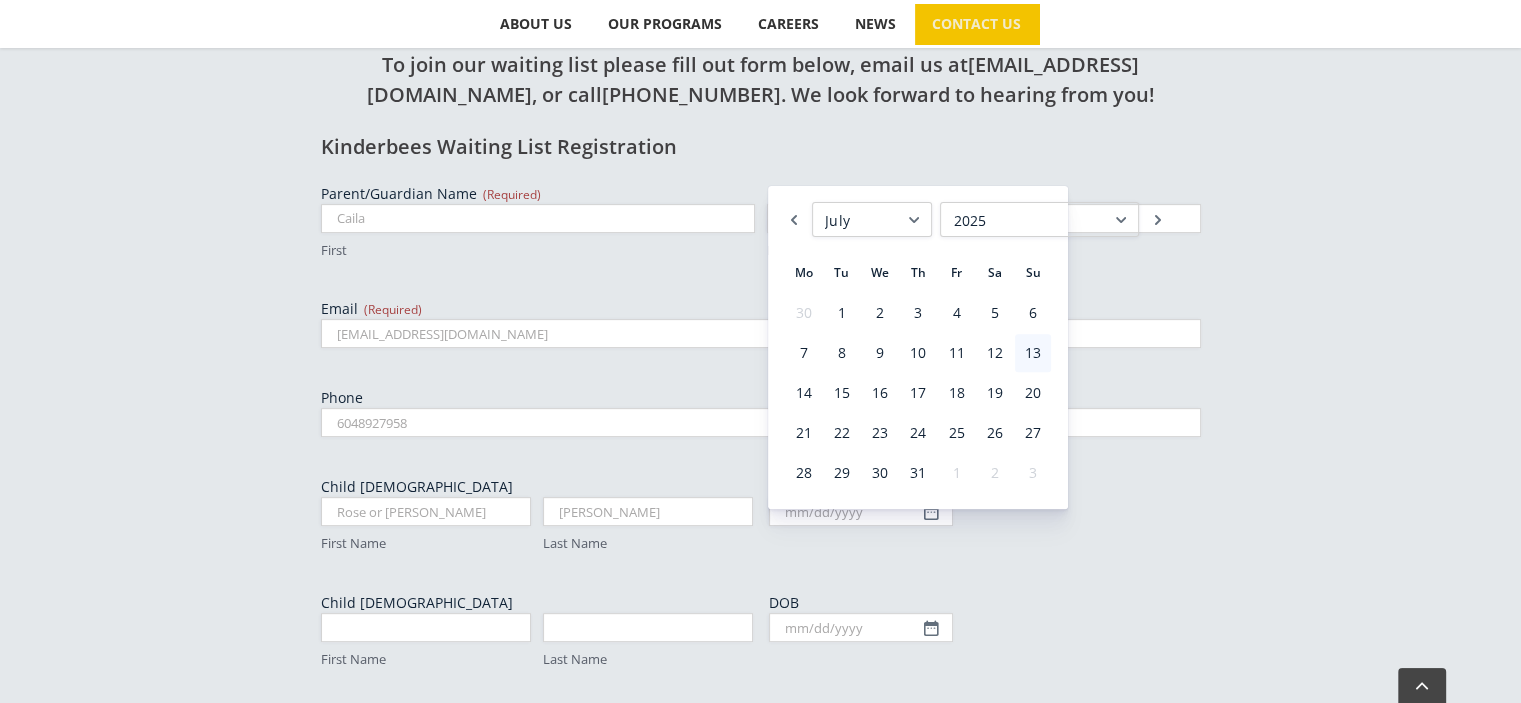 click on "January February March April May June July August September October November December" at bounding box center [872, 219] 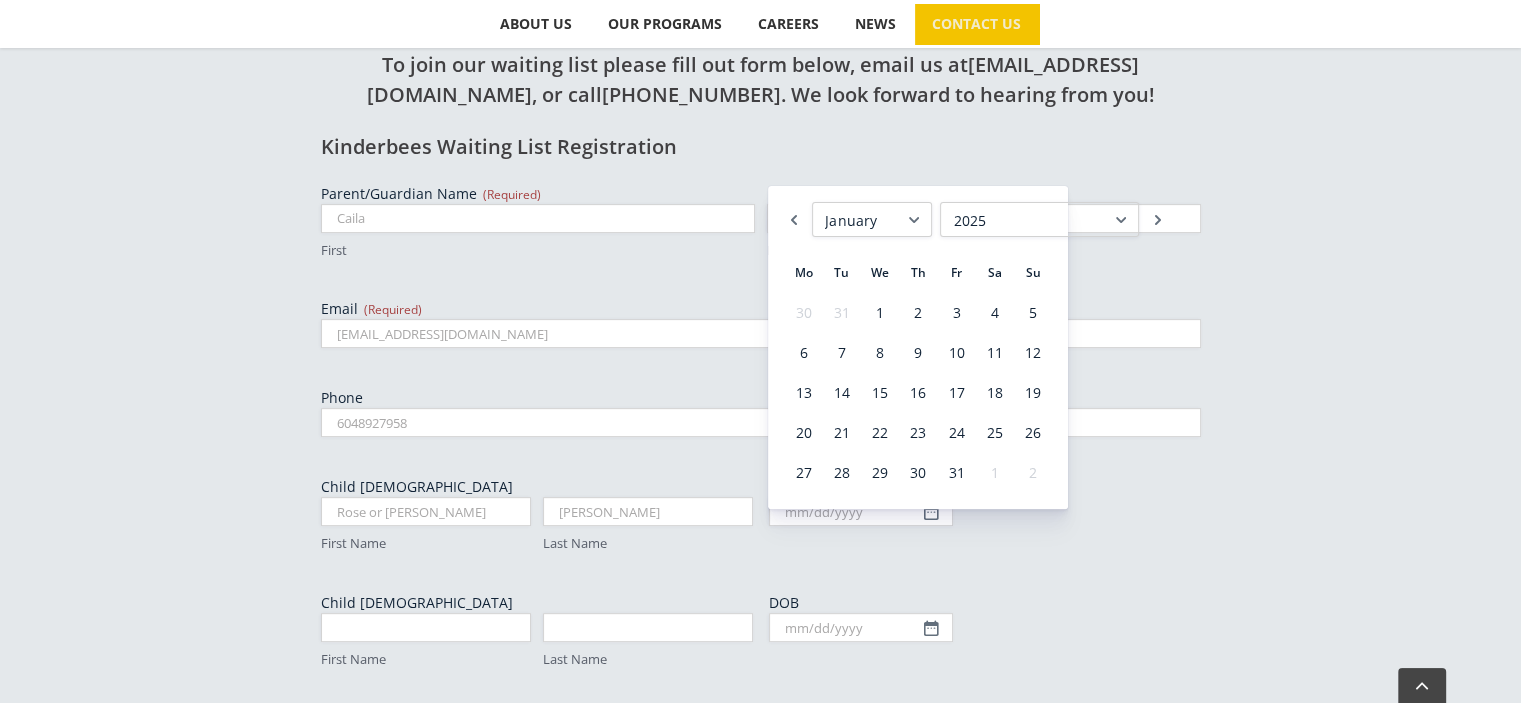 click on "1925 1926 1927 1928 1929 1930 1931 1932 1933 1934 1935 1936 1937 1938 1939 1940 1941 1942 1943 1944 1945 1946 1947 1948 1949 1950 1951 1952 1953 1954 1955 1956 1957 1958 1959 1960 1961 1962 1963 1964 1965 1966 1967 1968 1969 1970 1971 1972 1973 1974 1975 1976 1977 1978 1979 1980 1981 1982 1983 1984 1985 1986 1987 1988 1989 1990 1991 1992 1993 1994 1995 1996 1997 1998 1999 2000 2001 2002 2003 2004 2005 2006 2007 2008 2009 2010 2011 2012 2013 2014 2015 2016 2017 2018 2019 2020 2021 2022 2023 2024 2025 2026 2027 2028 2029 2030 2031 2032 2033 2034 2035 2036 2037 2038 2039 2040 2041 2042 2043 2044 2045" at bounding box center (1039, 219) 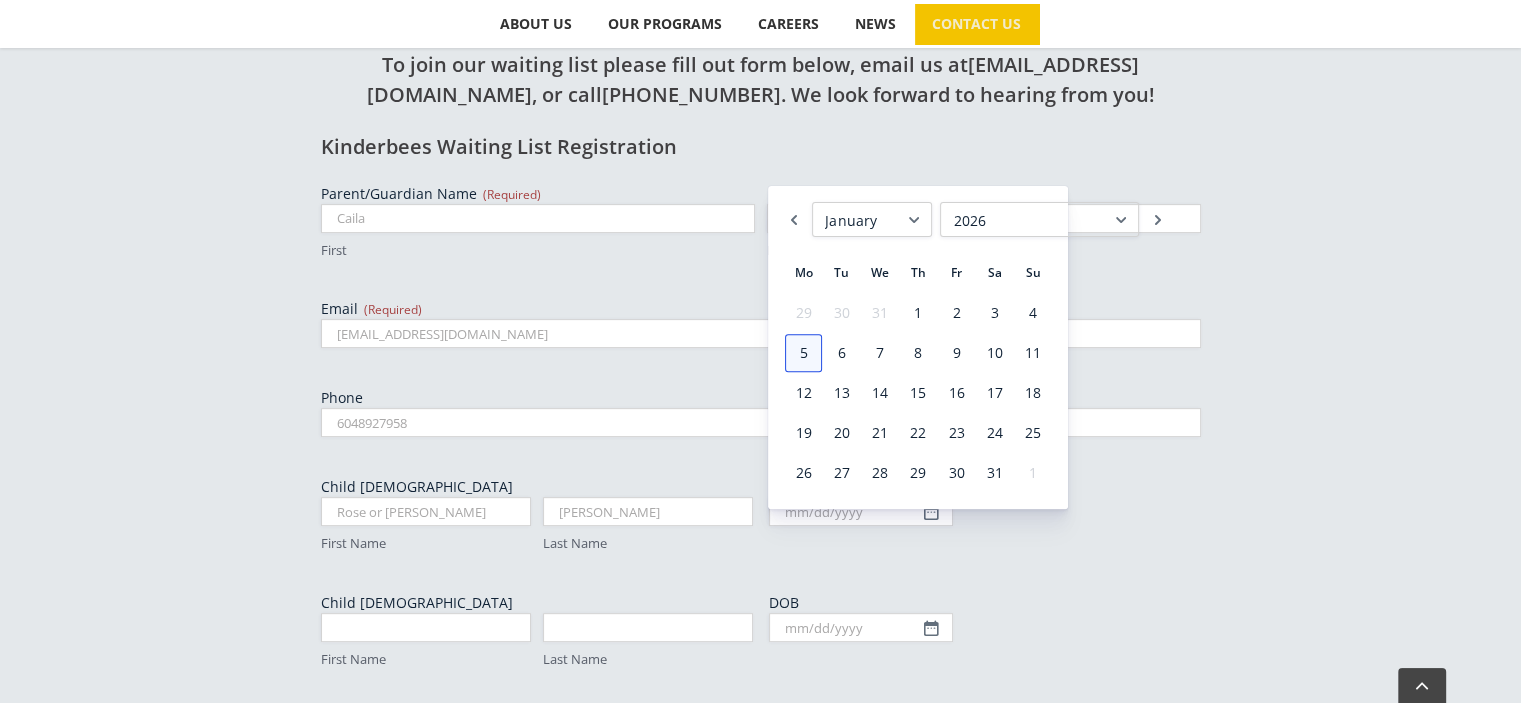 click on "5" at bounding box center (803, 353) 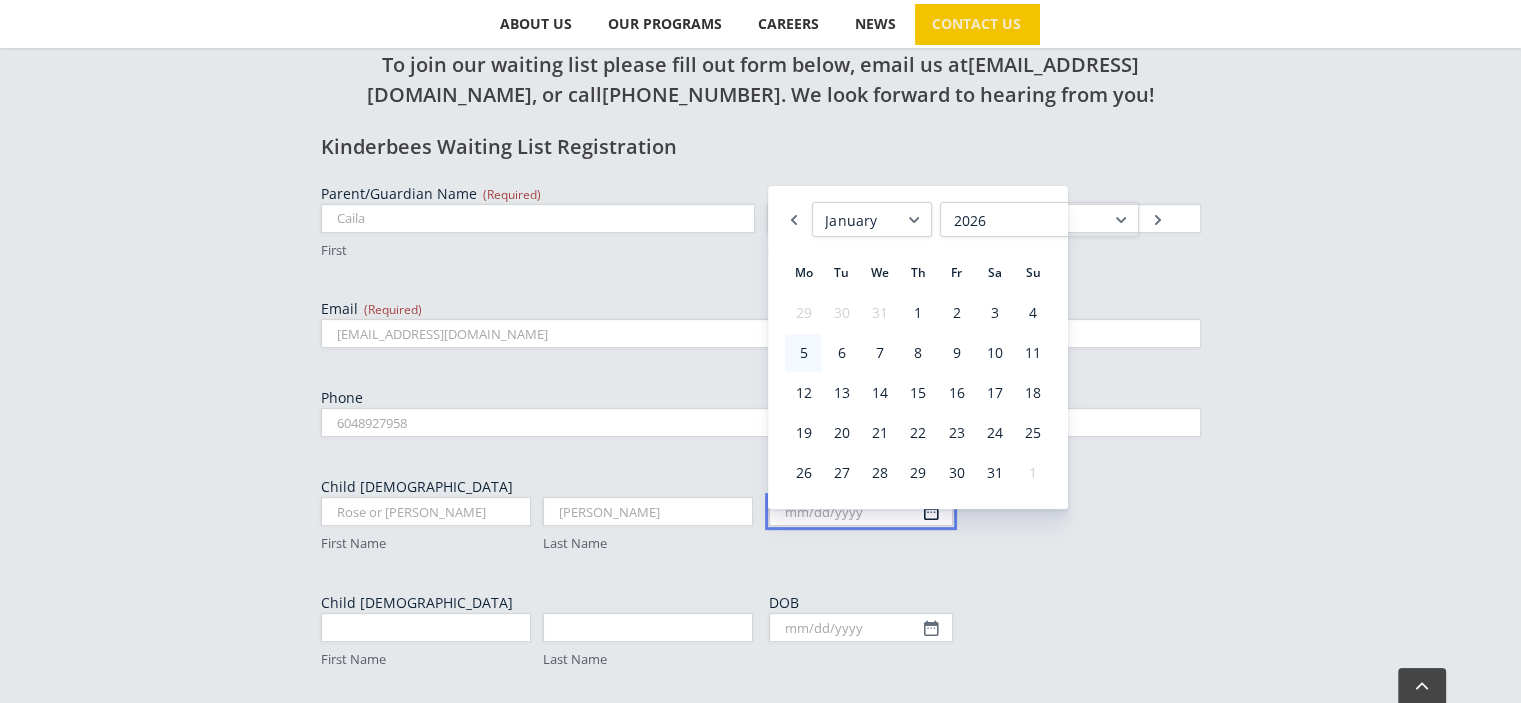 type on "01/05/2026" 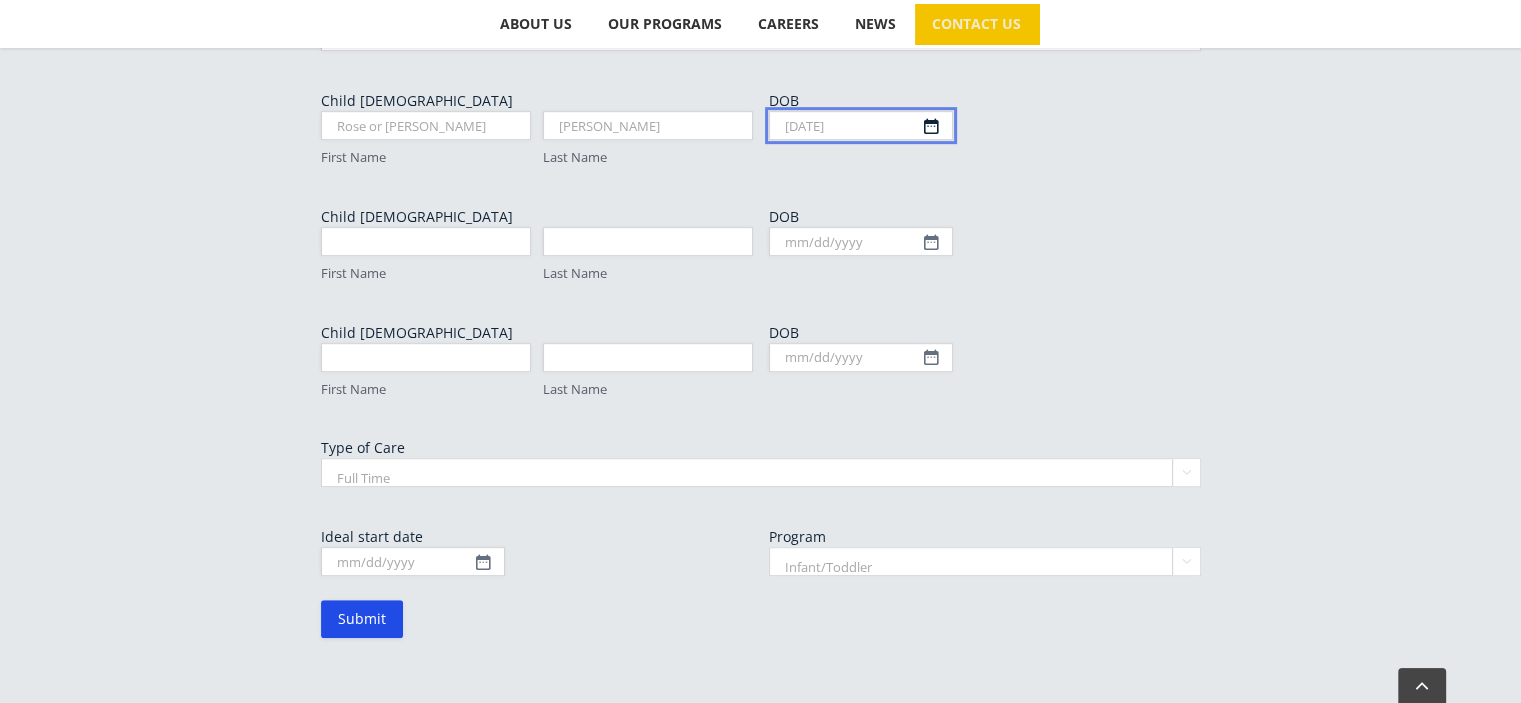 scroll, scrollTop: 1030, scrollLeft: 0, axis: vertical 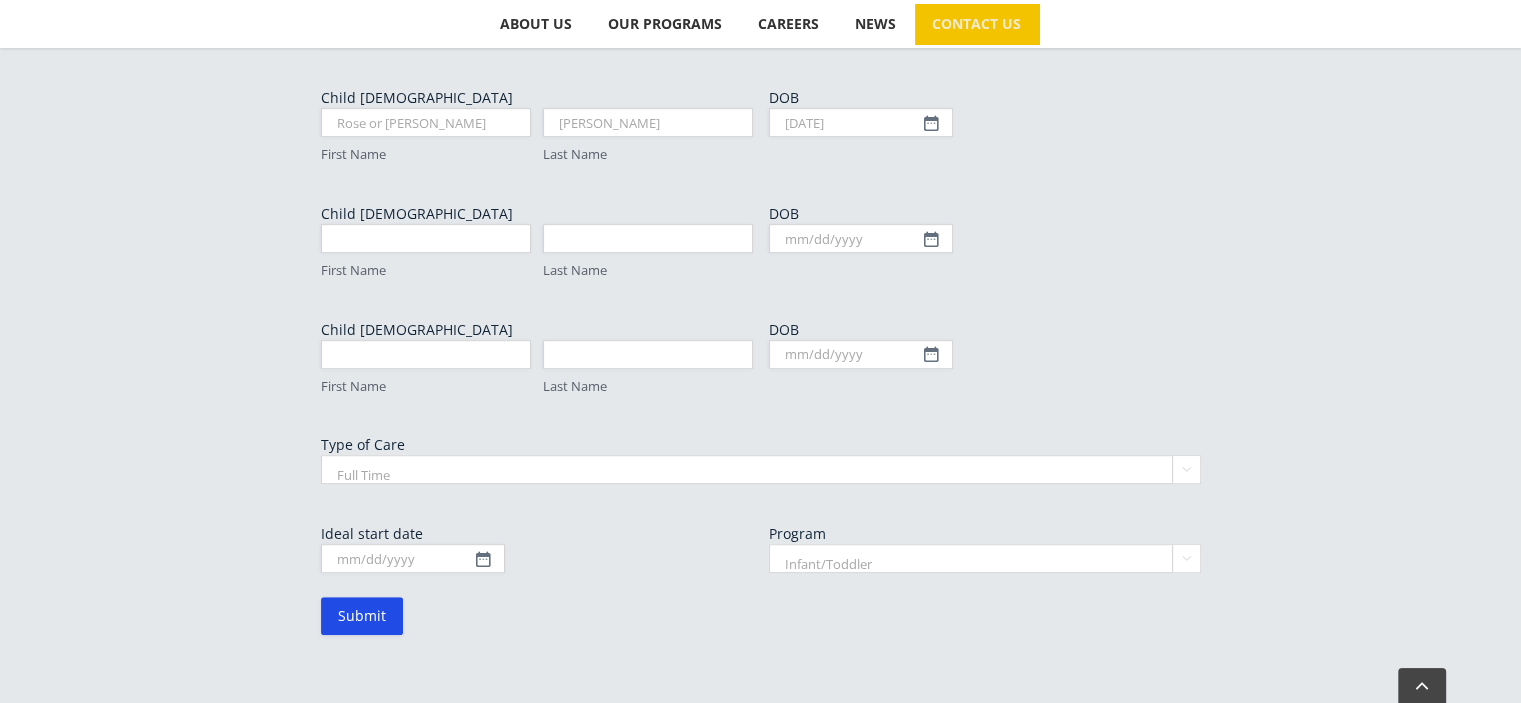 click on "Full Time Part Time" at bounding box center [761, 469] 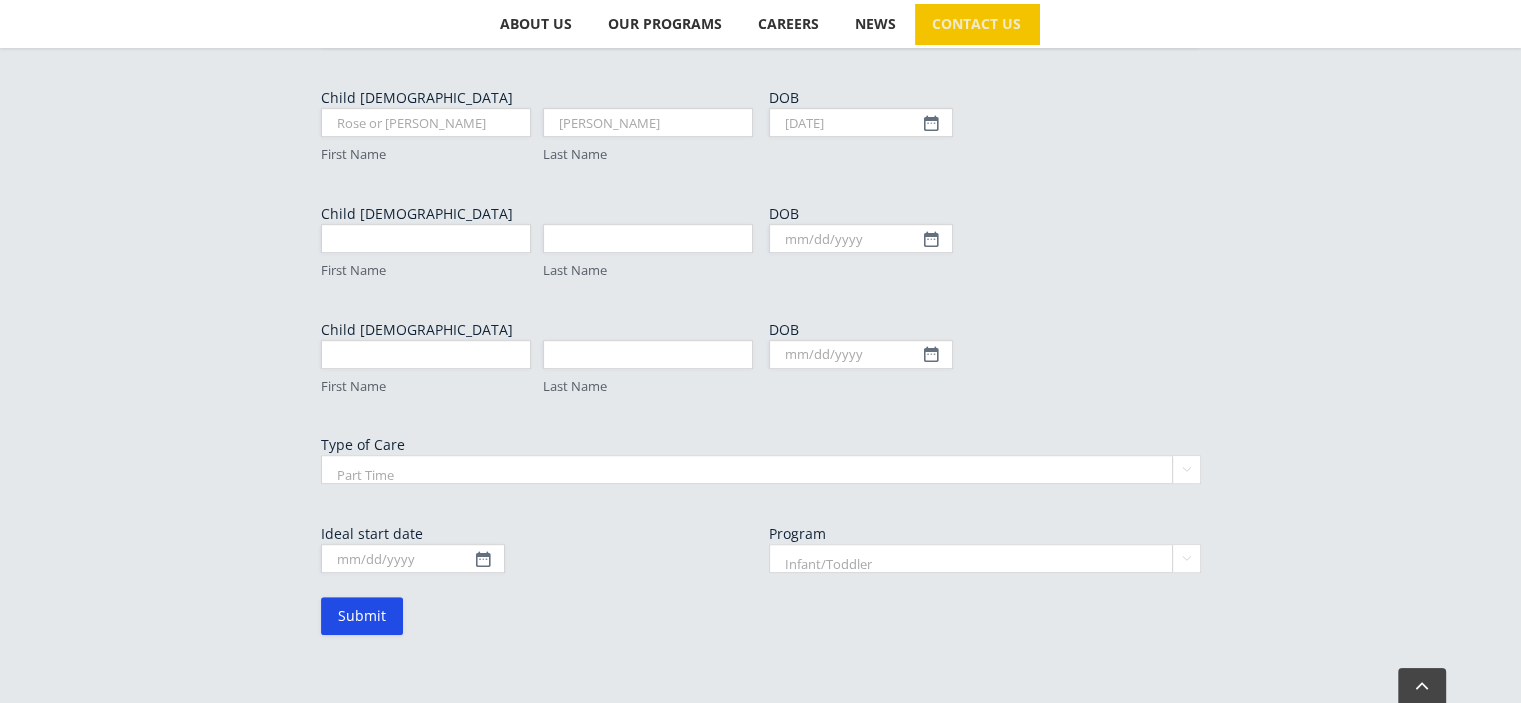 click on "Full Time Part Time" at bounding box center [761, 469] 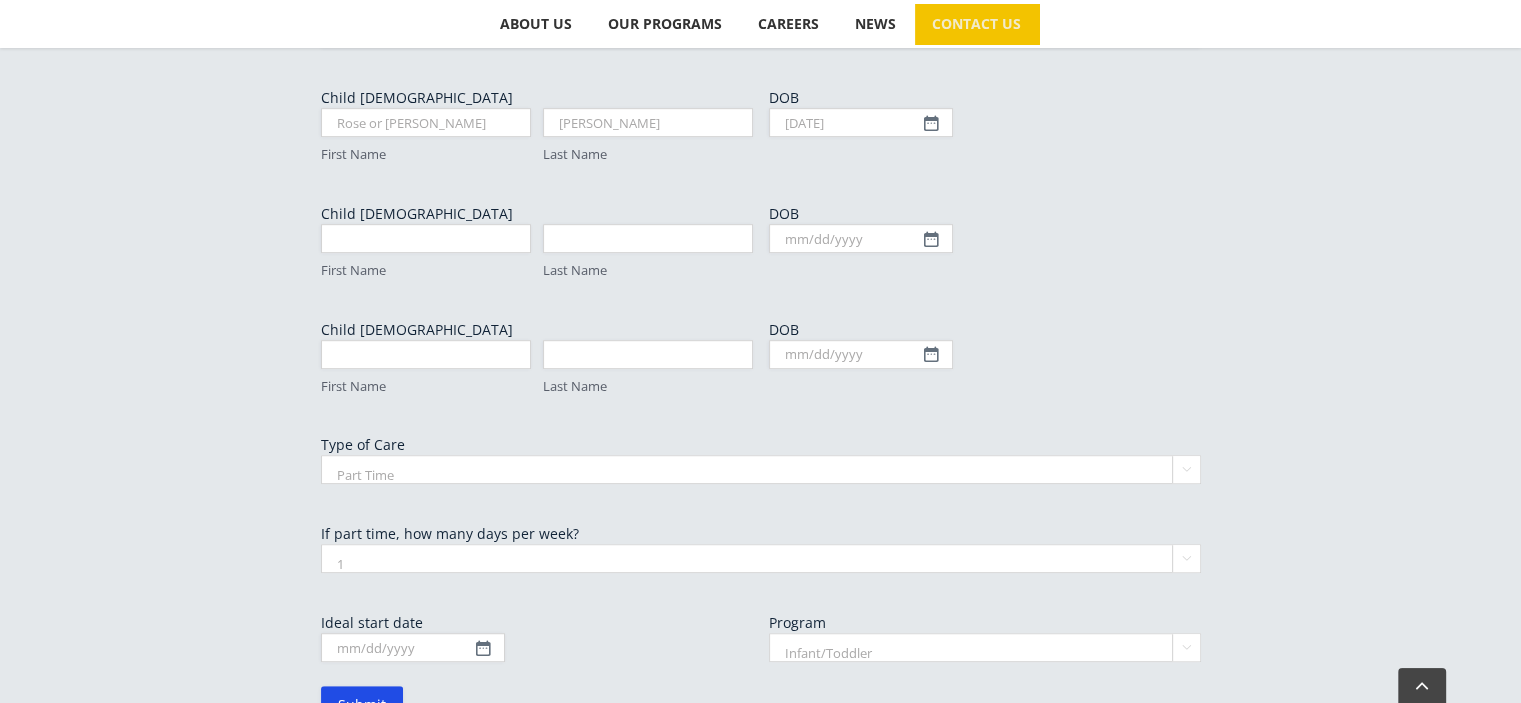 click on "1 2 3 4 5" at bounding box center (761, 558) 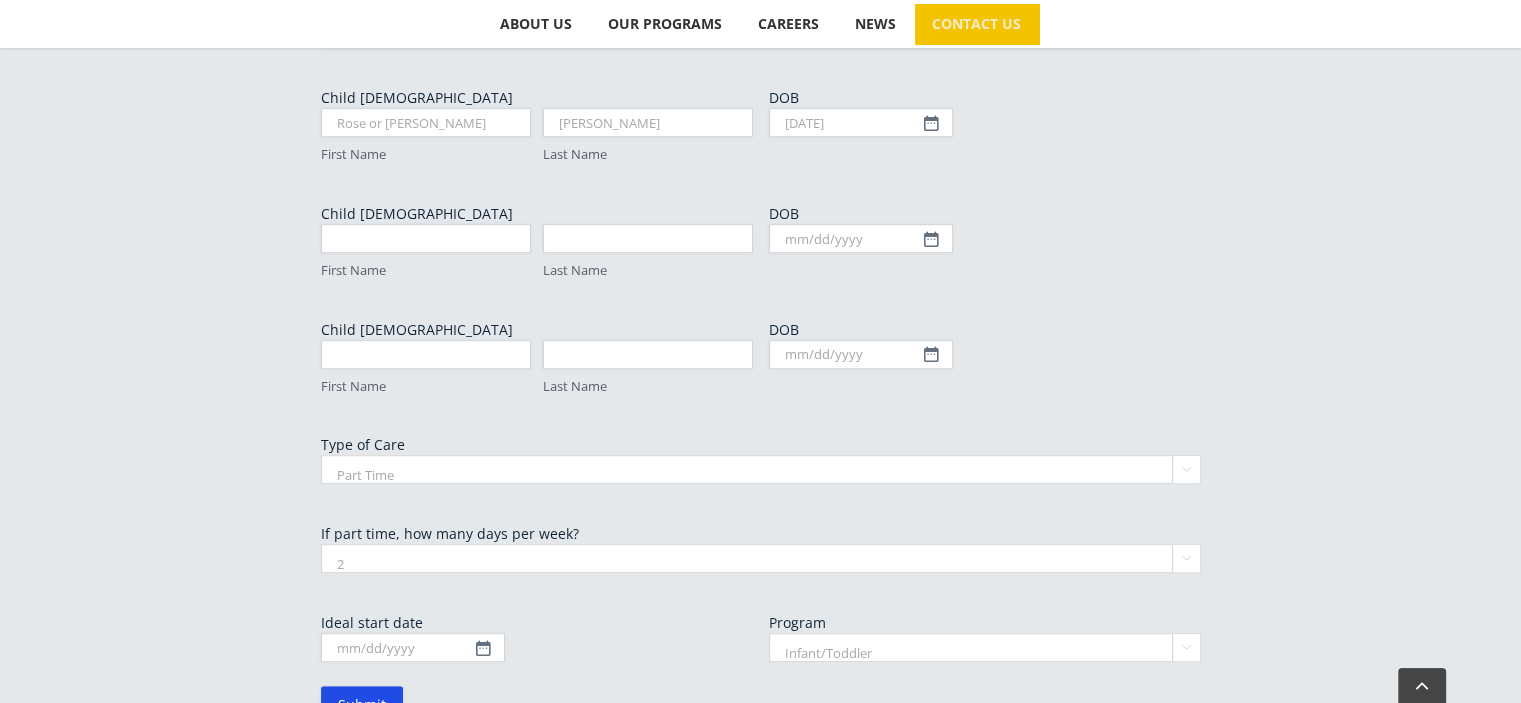 click on "1 2 3 4 5" at bounding box center (761, 558) 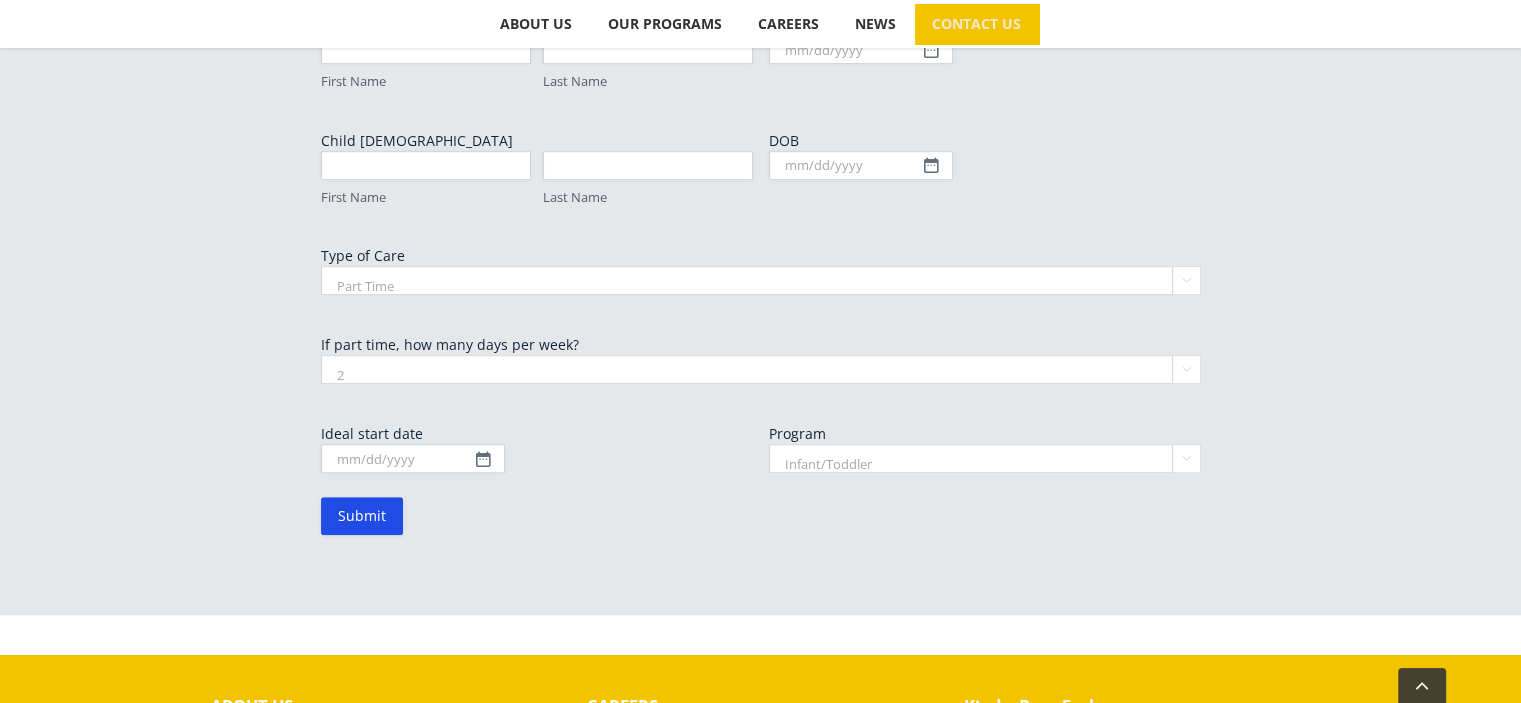 scroll, scrollTop: 1244, scrollLeft: 0, axis: vertical 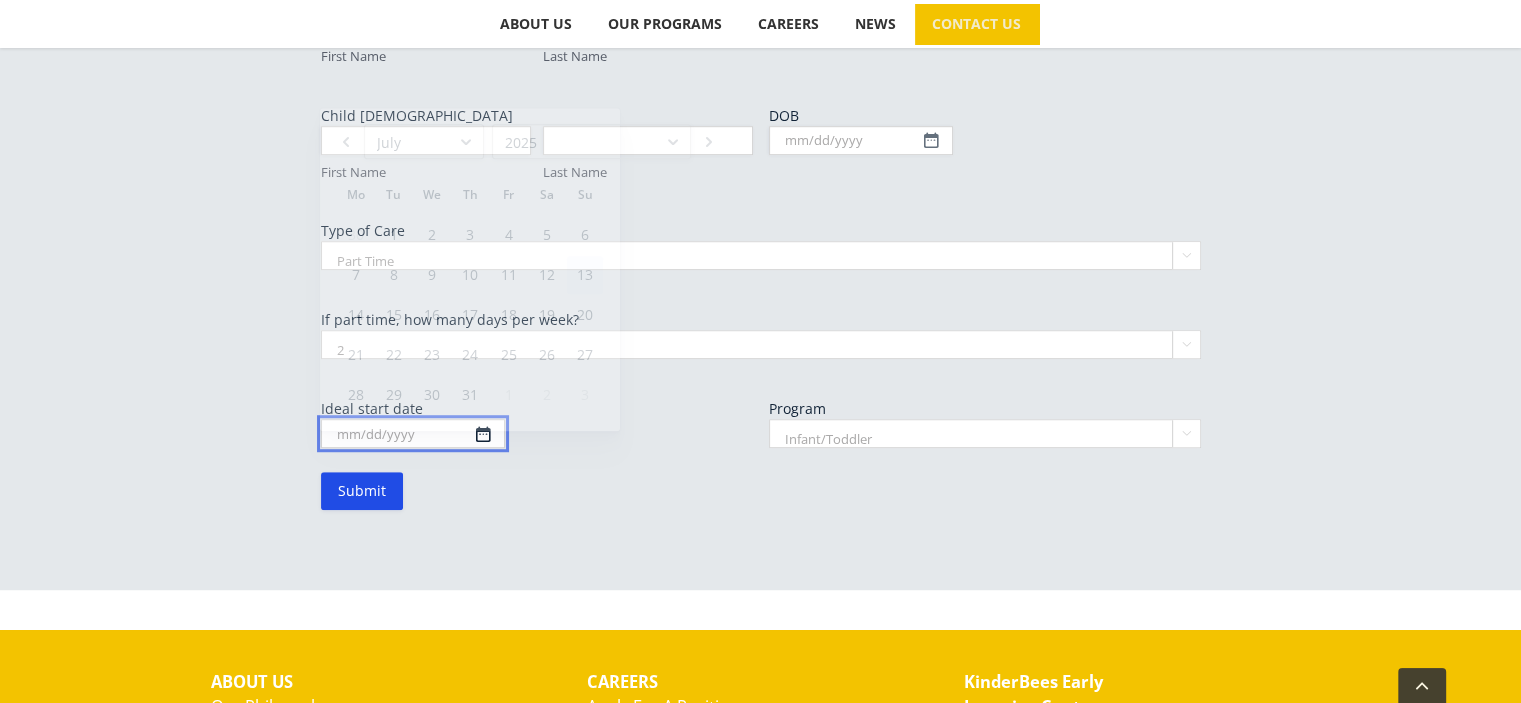 click on "Ideal start date" at bounding box center (413, 433) 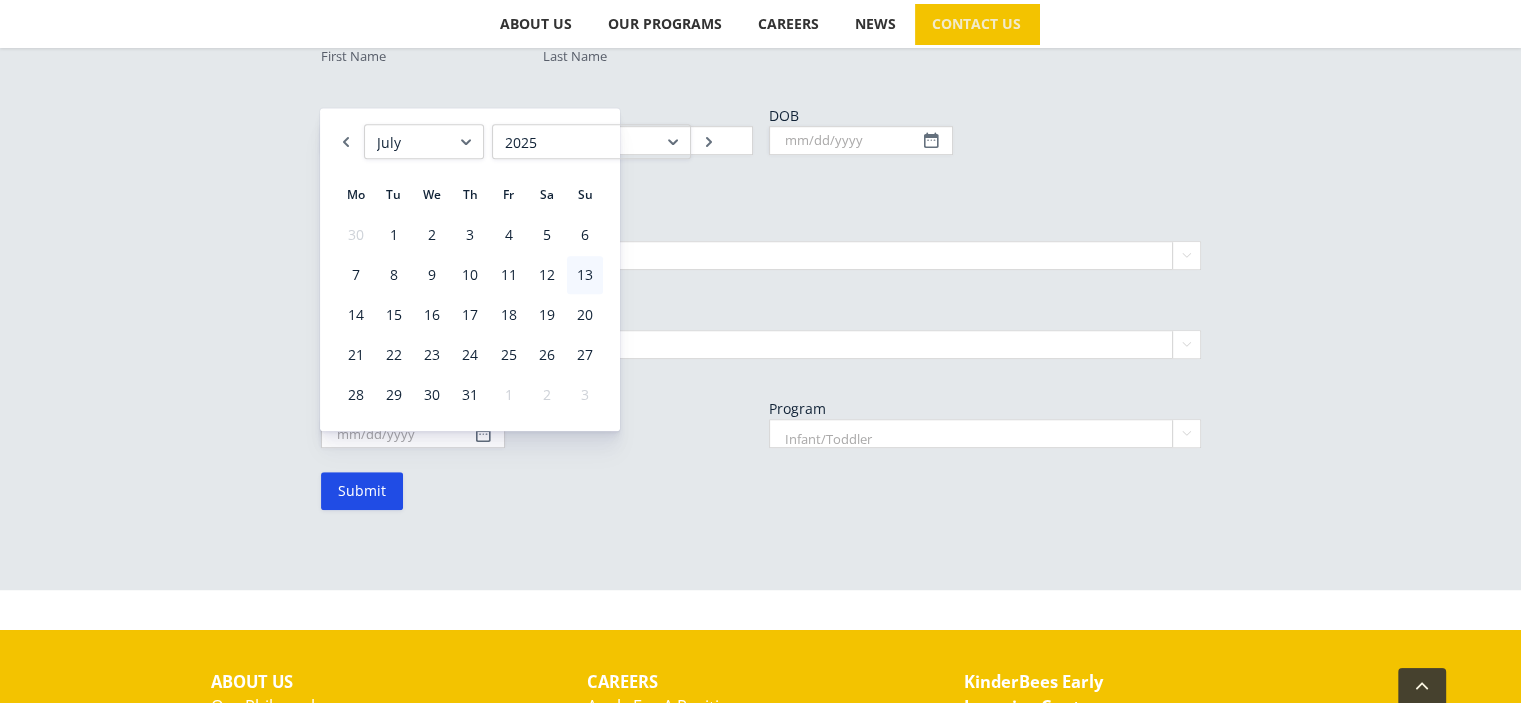 click on "January February March April May June July August September October November December" at bounding box center (424, 141) 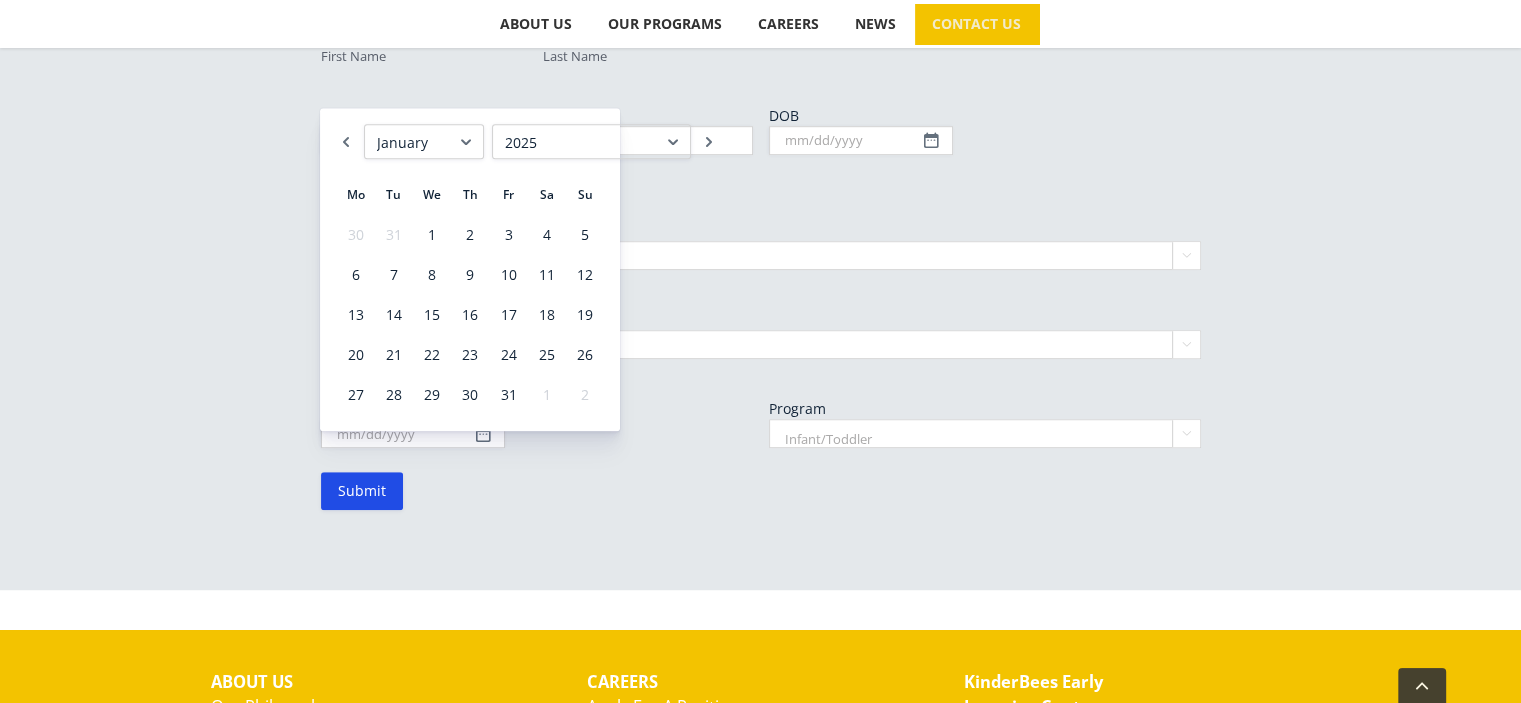 click on "1925 1926 1927 1928 1929 1930 1931 1932 1933 1934 1935 1936 1937 1938 1939 1940 1941 1942 1943 1944 1945 1946 1947 1948 1949 1950 1951 1952 1953 1954 1955 1956 1957 1958 1959 1960 1961 1962 1963 1964 1965 1966 1967 1968 1969 1970 1971 1972 1973 1974 1975 1976 1977 1978 1979 1980 1981 1982 1983 1984 1985 1986 1987 1988 1989 1990 1991 1992 1993 1994 1995 1996 1997 1998 1999 2000 2001 2002 2003 2004 2005 2006 2007 2008 2009 2010 2011 2012 2013 2014 2015 2016 2017 2018 2019 2020 2021 2022 2023 2024 2025 2026 2027 2028 2029 2030 2031 2032 2033 2034 2035 2036 2037 2038 2039 2040 2041 2042 2043 2044 2045" at bounding box center [591, 141] 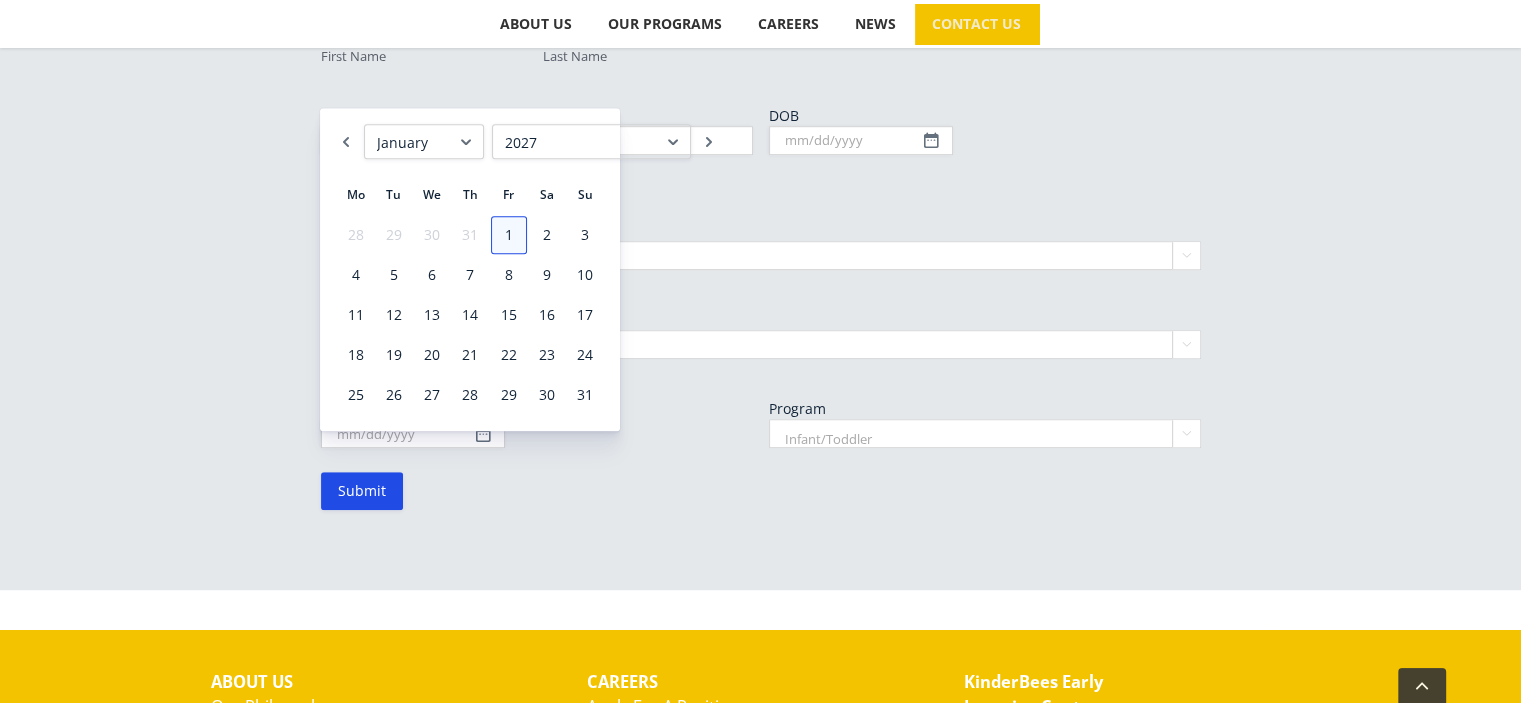 click on "1" at bounding box center [509, 235] 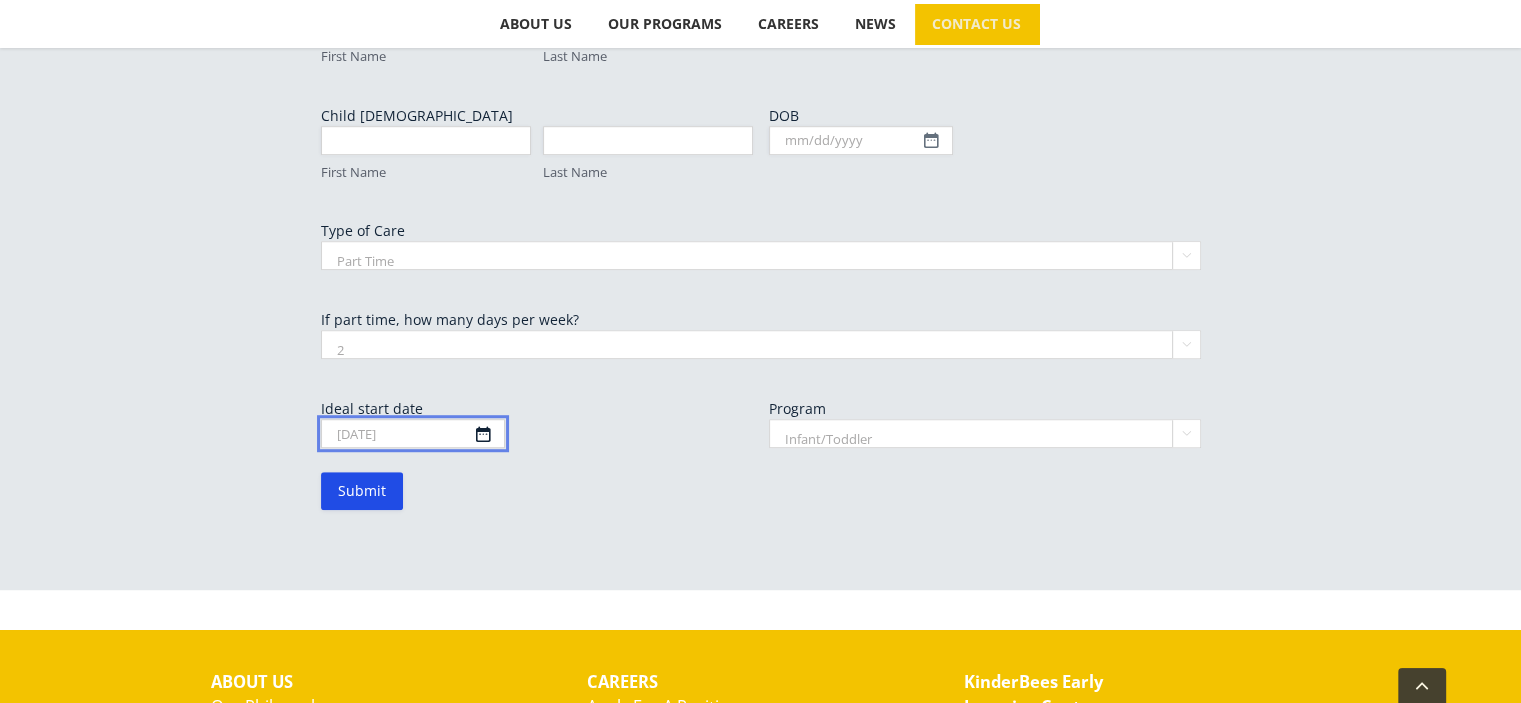 click on "01/01/2027" at bounding box center [413, 433] 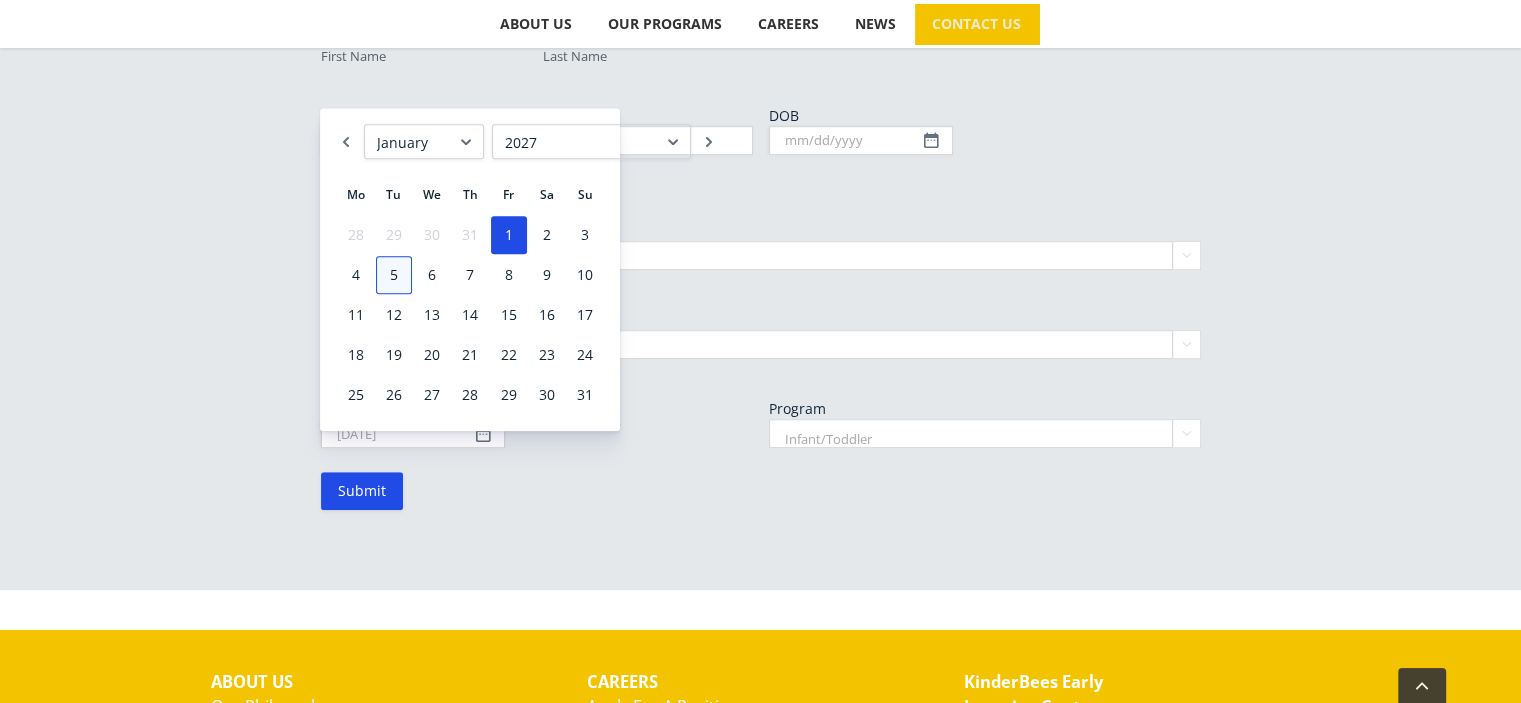 click on "5" at bounding box center [394, 275] 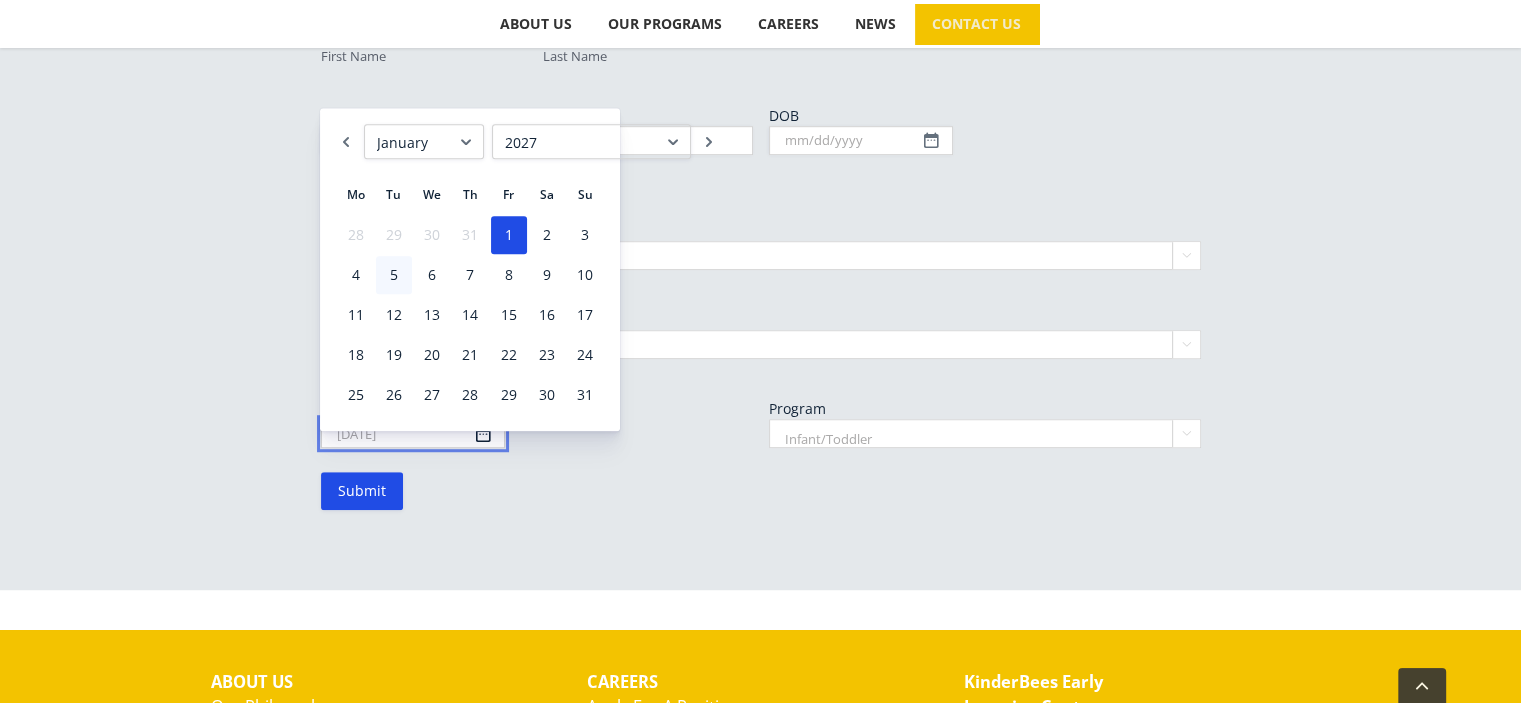 type on "01/05/2027" 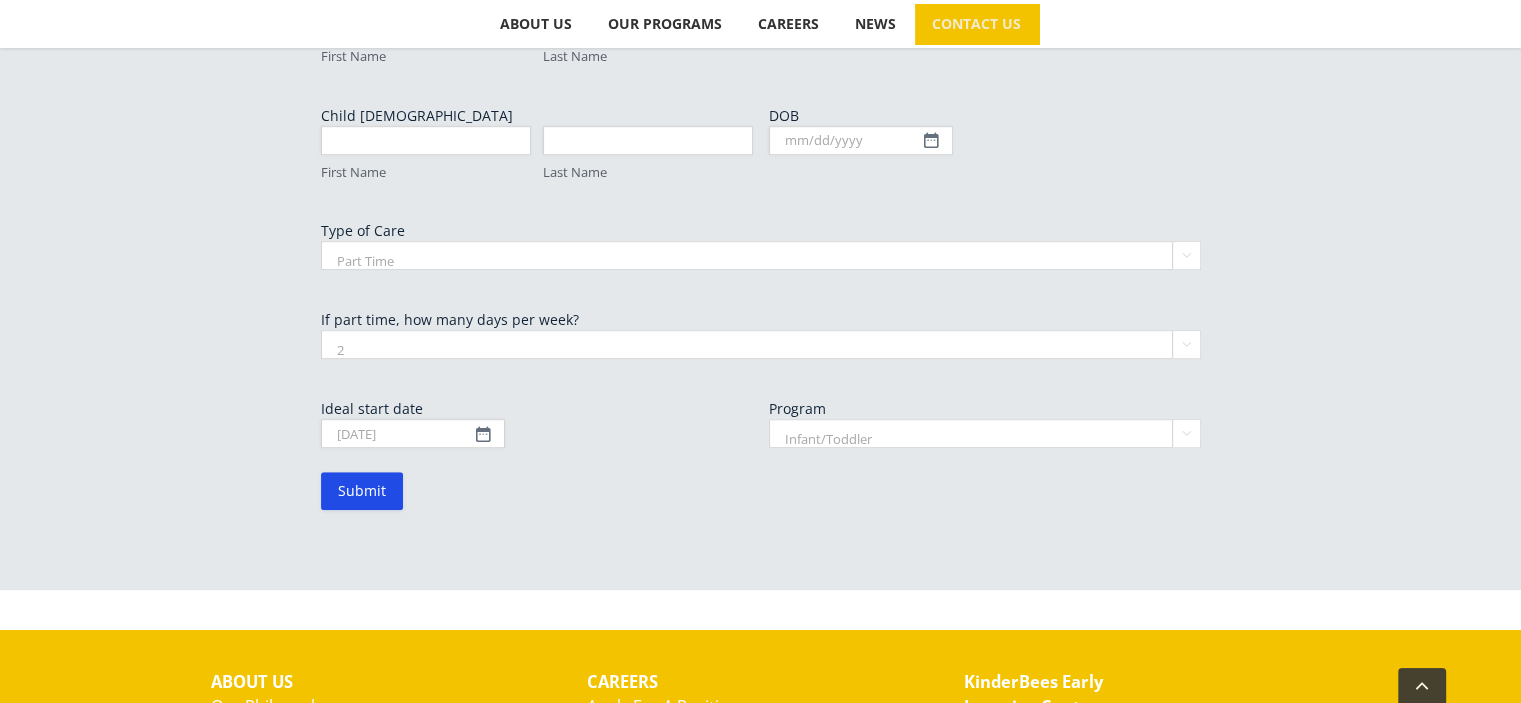 click on "Infant/Toddler Preschool" at bounding box center (985, 433) 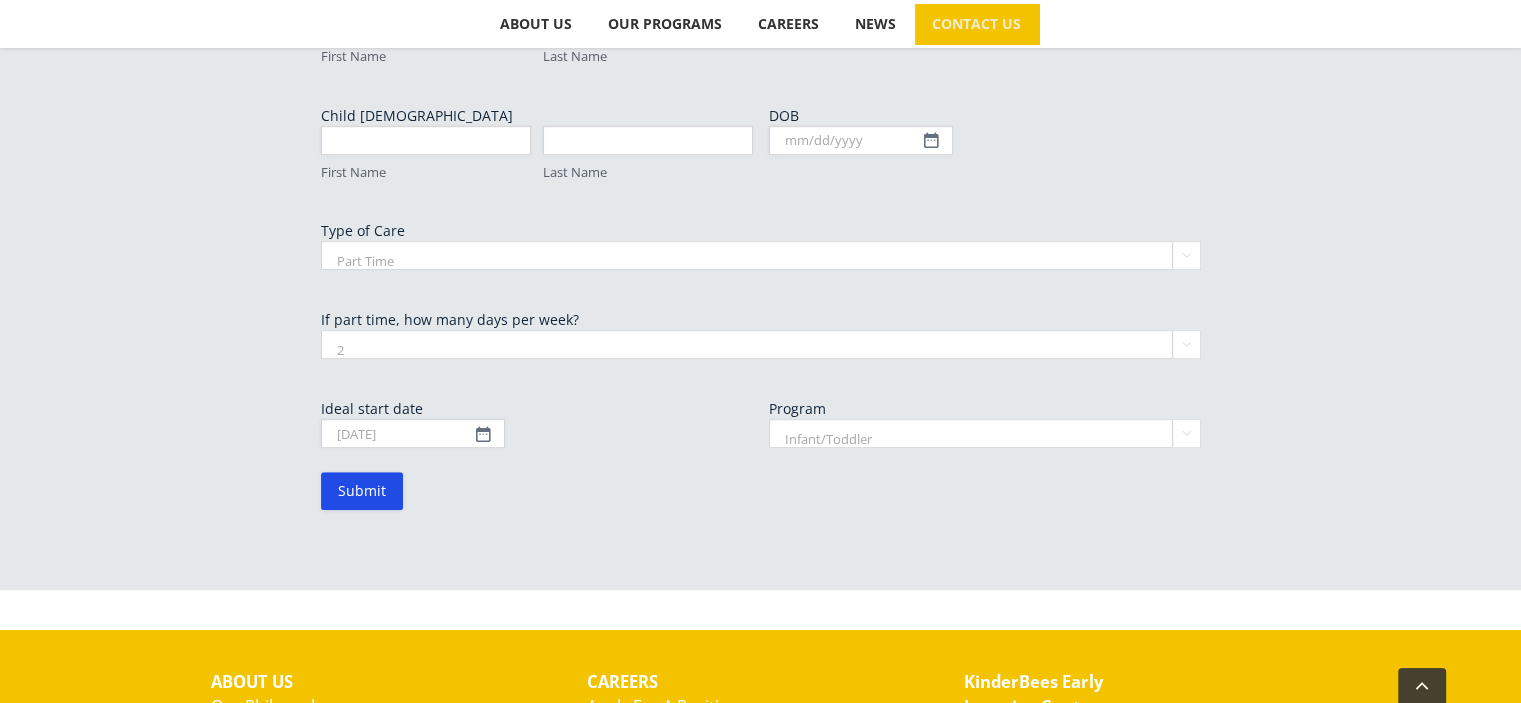 click on "Infant/Toddler Preschool" at bounding box center [985, 433] 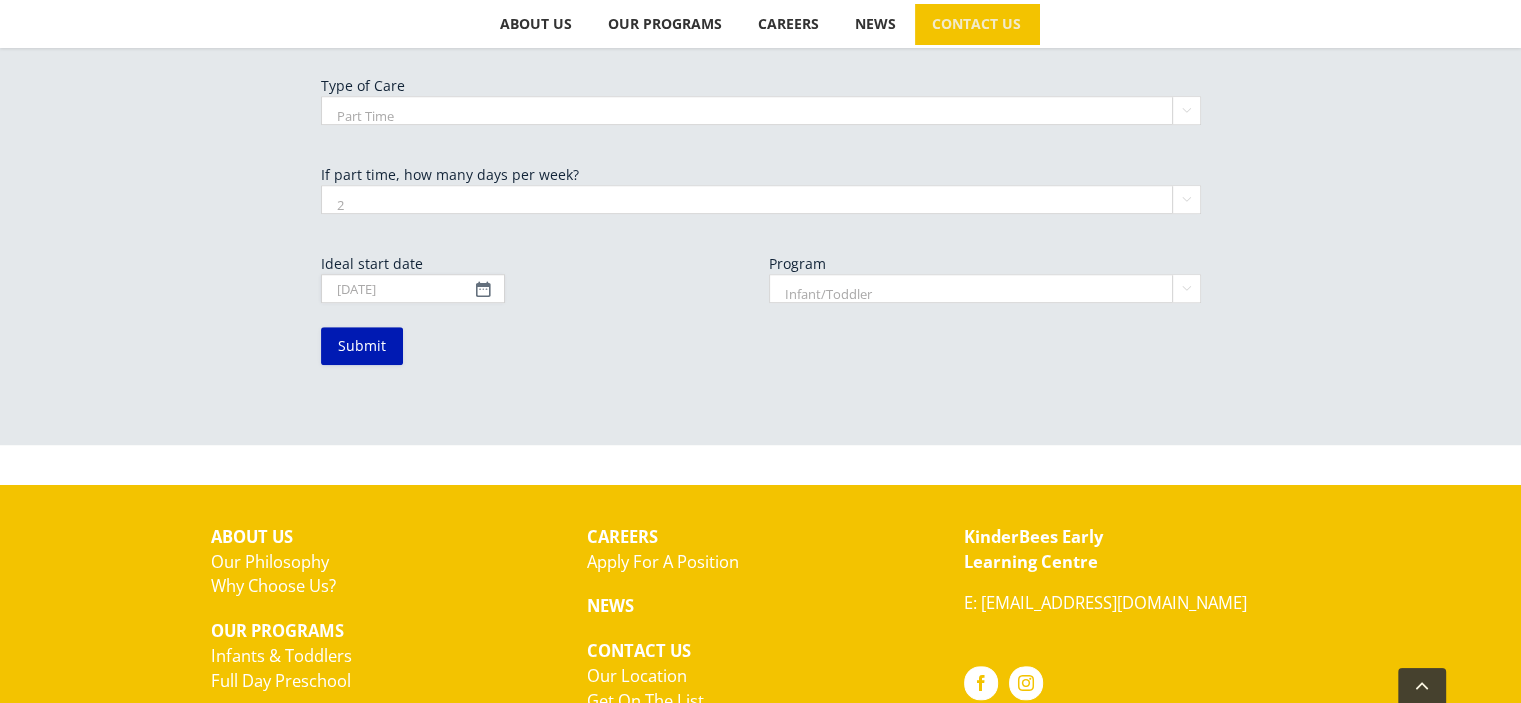scroll, scrollTop: 1390, scrollLeft: 0, axis: vertical 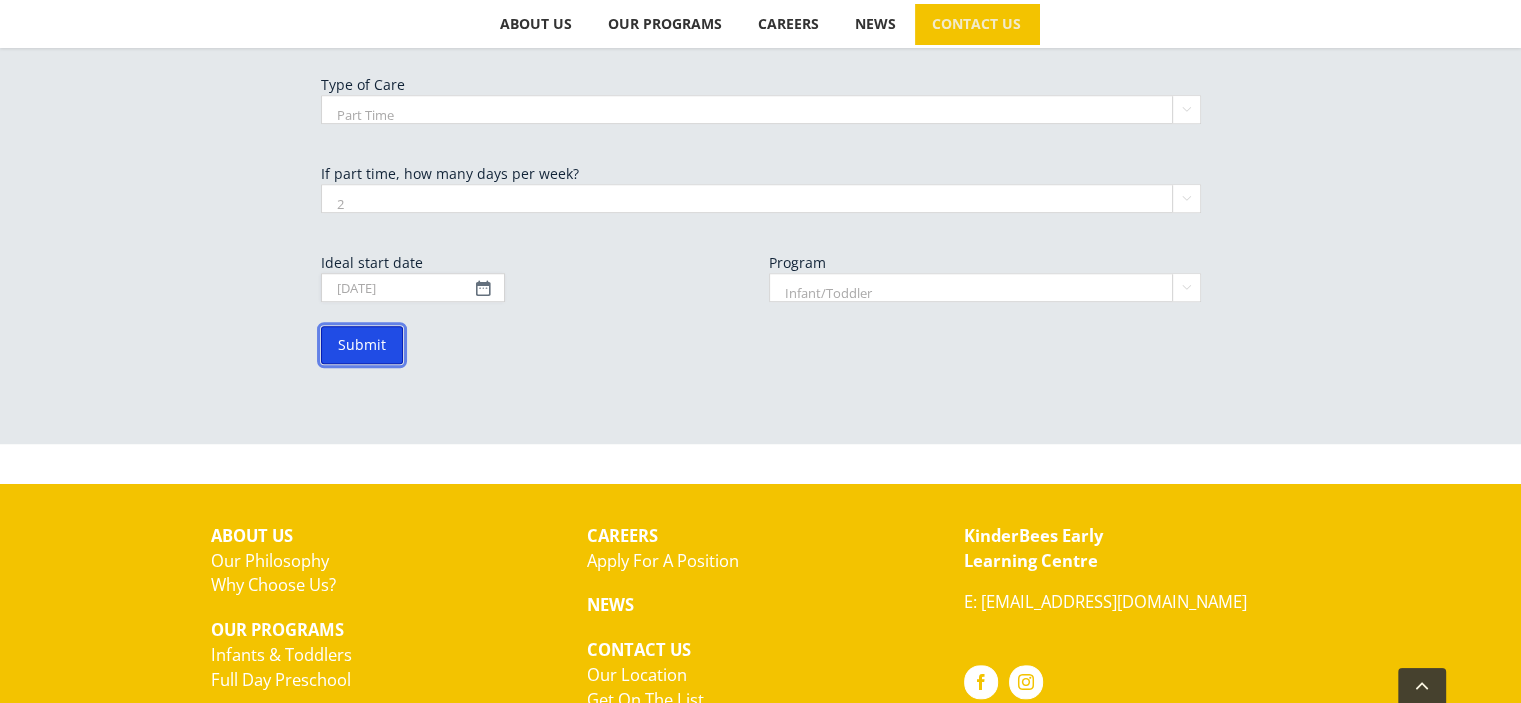 click on "Submit" at bounding box center [362, 345] 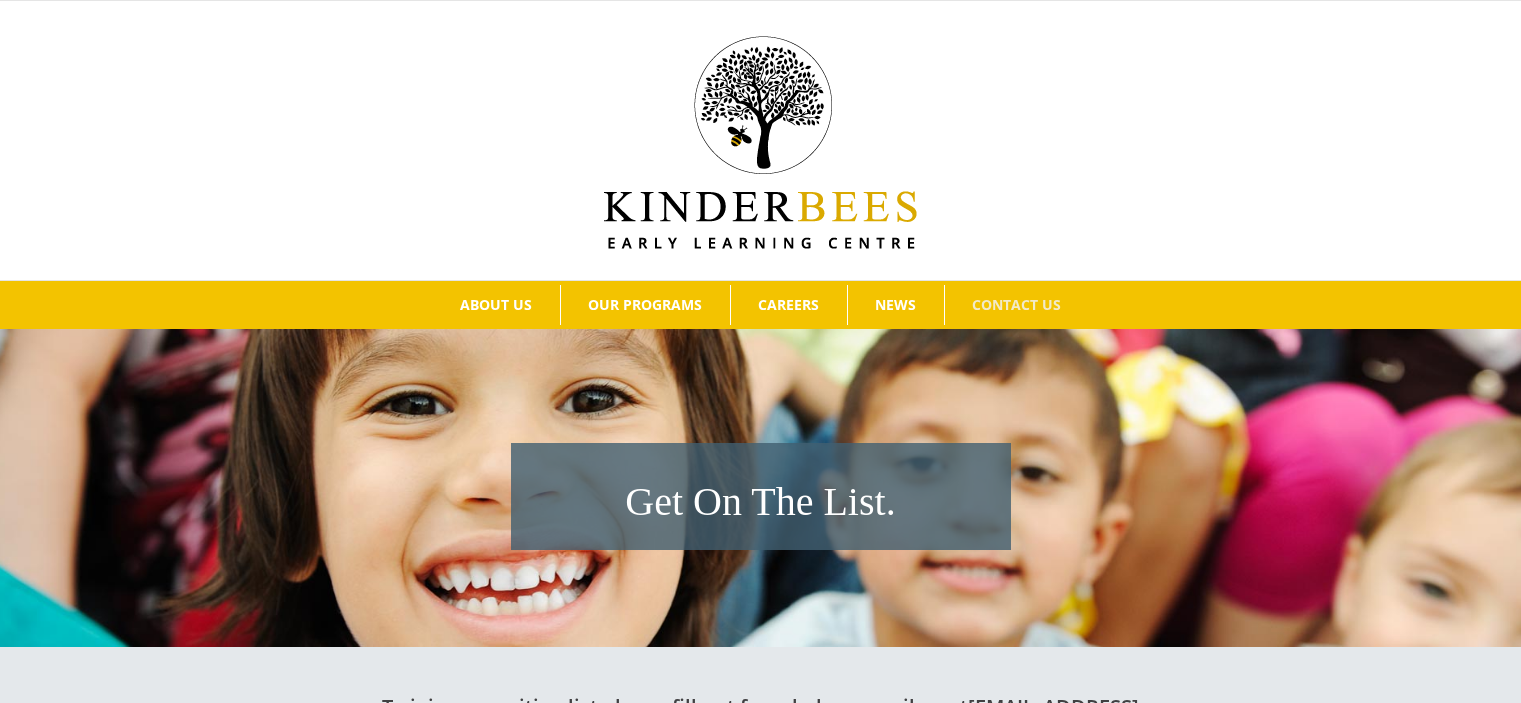 scroll, scrollTop: 0, scrollLeft: 0, axis: both 